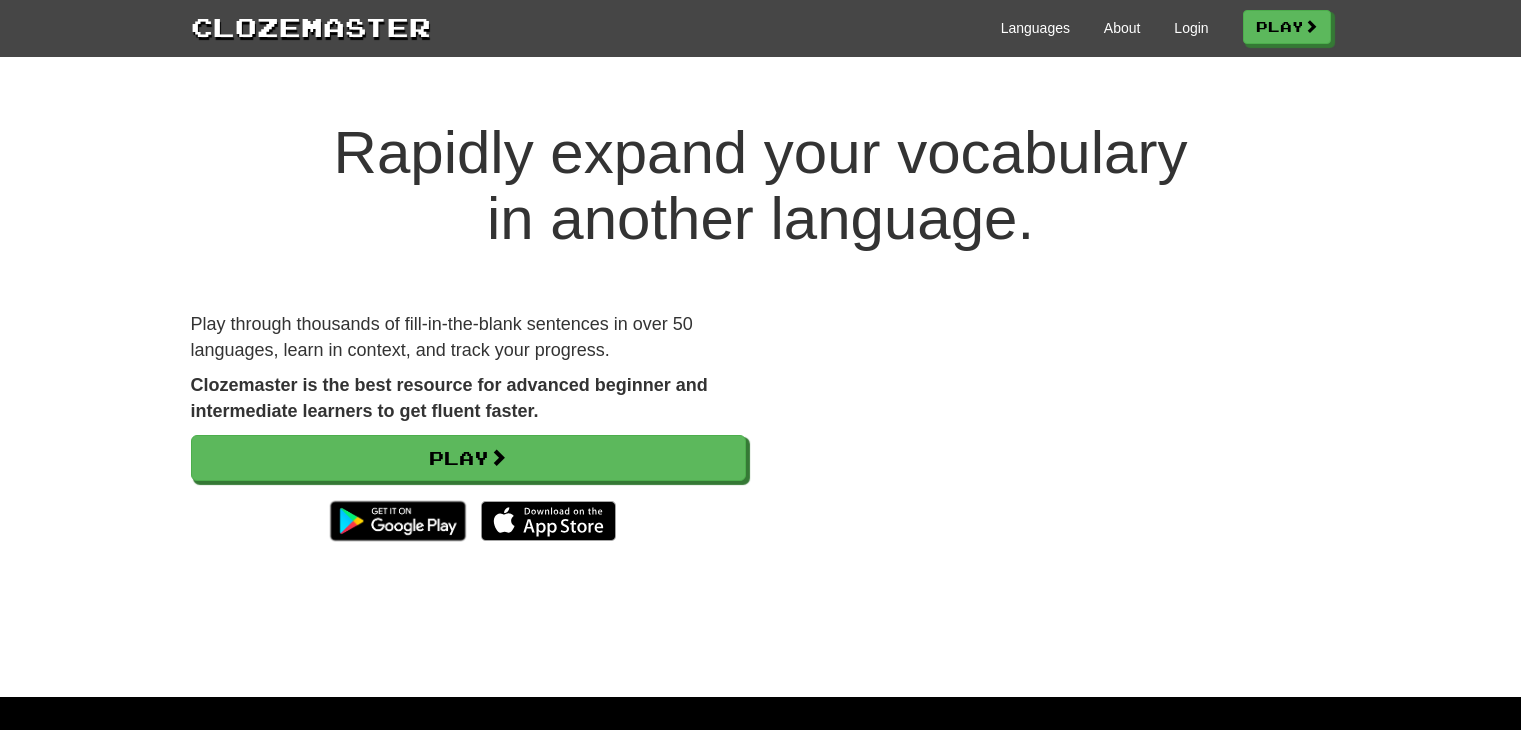scroll, scrollTop: 0, scrollLeft: 0, axis: both 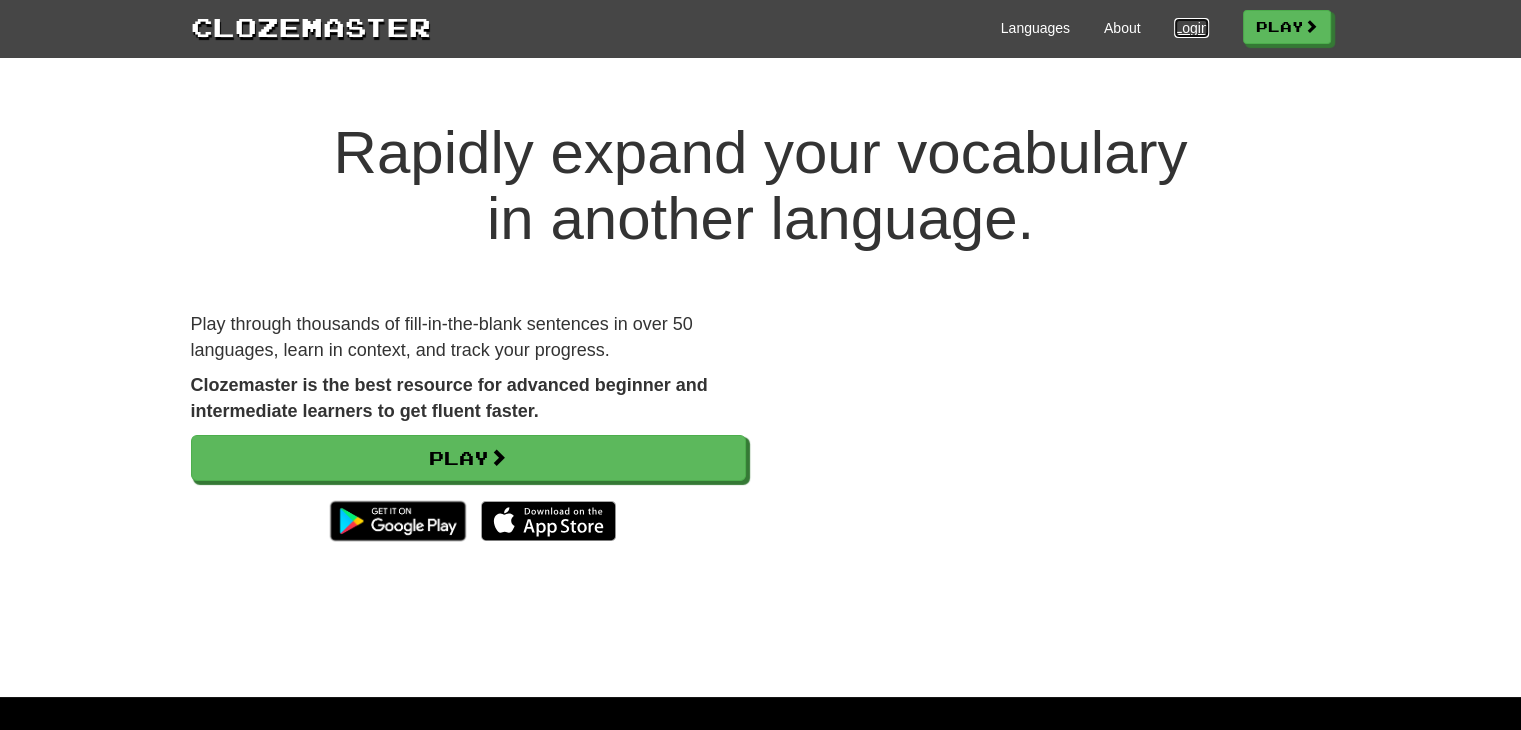 click on "Login" at bounding box center [1191, 28] 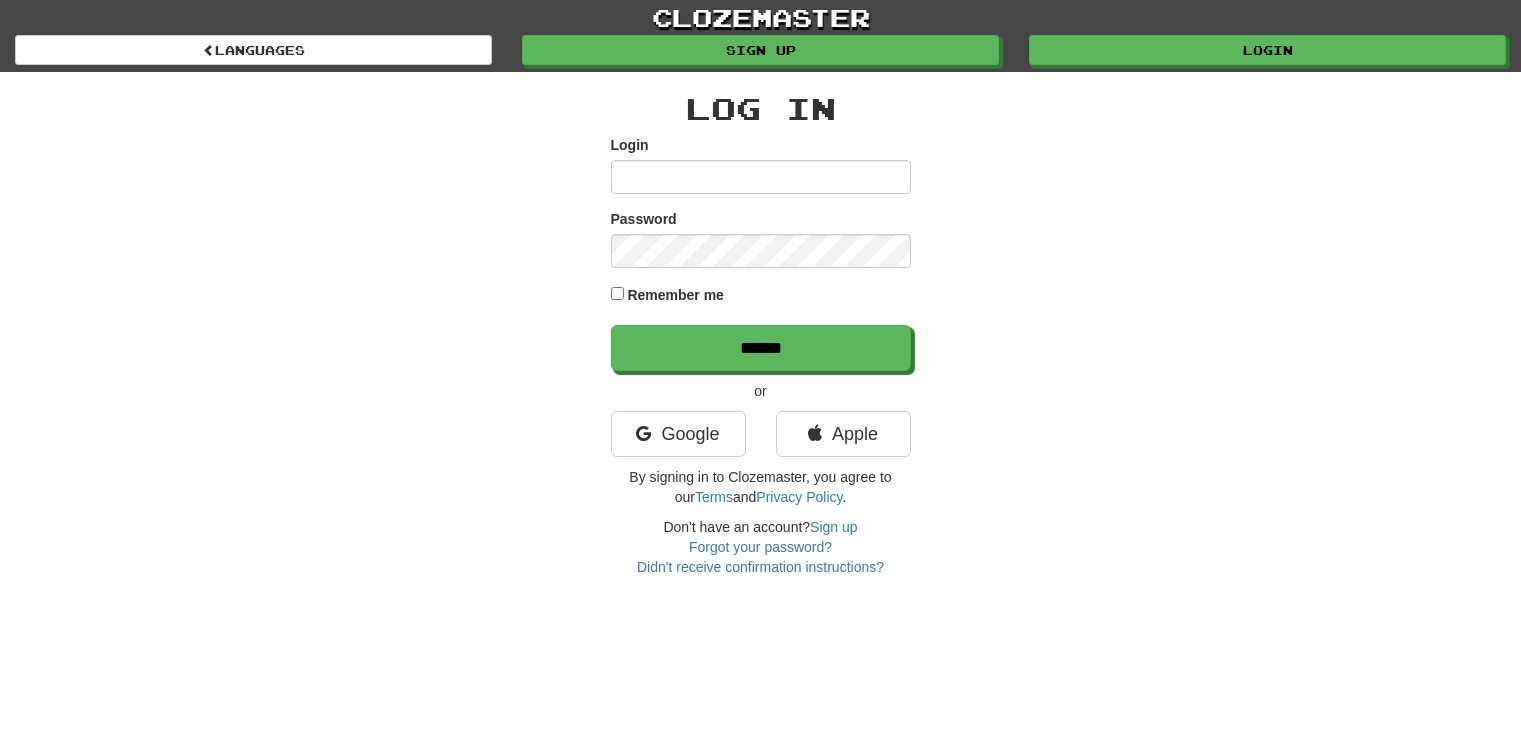scroll, scrollTop: 0, scrollLeft: 0, axis: both 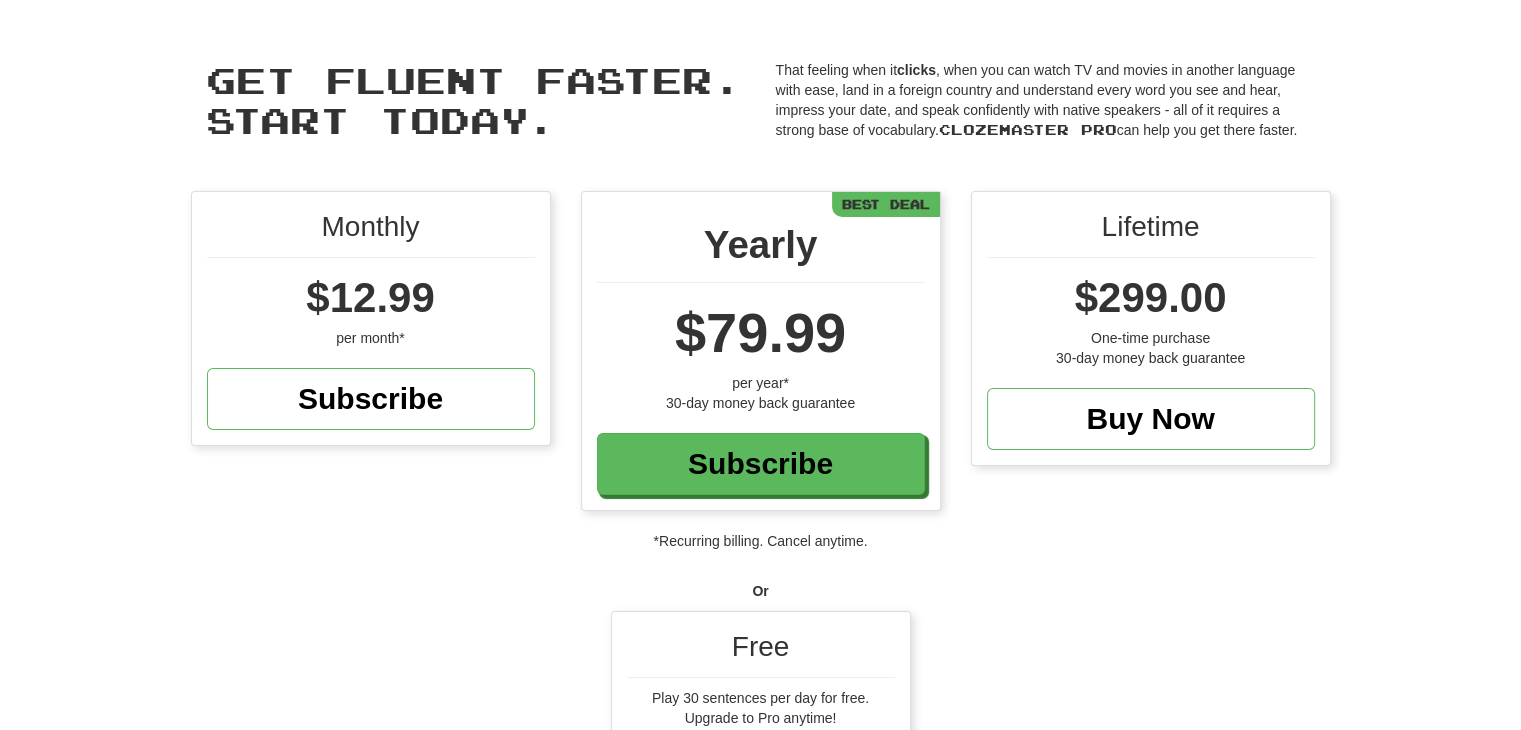 click on "Free
Play 30 sentences per day for free.
Upgrade to Pro anytime!
Play" at bounding box center (761, 709) 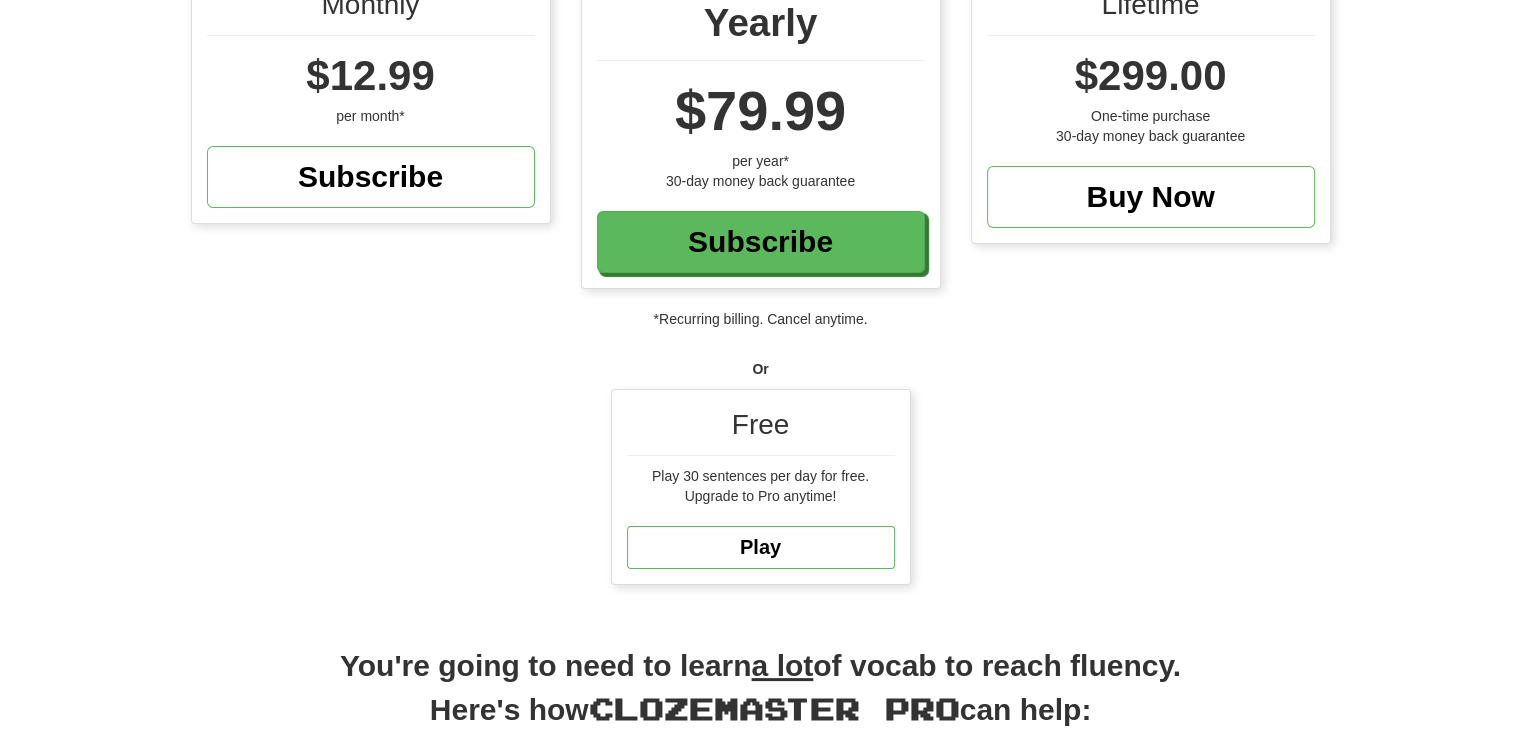 scroll, scrollTop: 223, scrollLeft: 0, axis: vertical 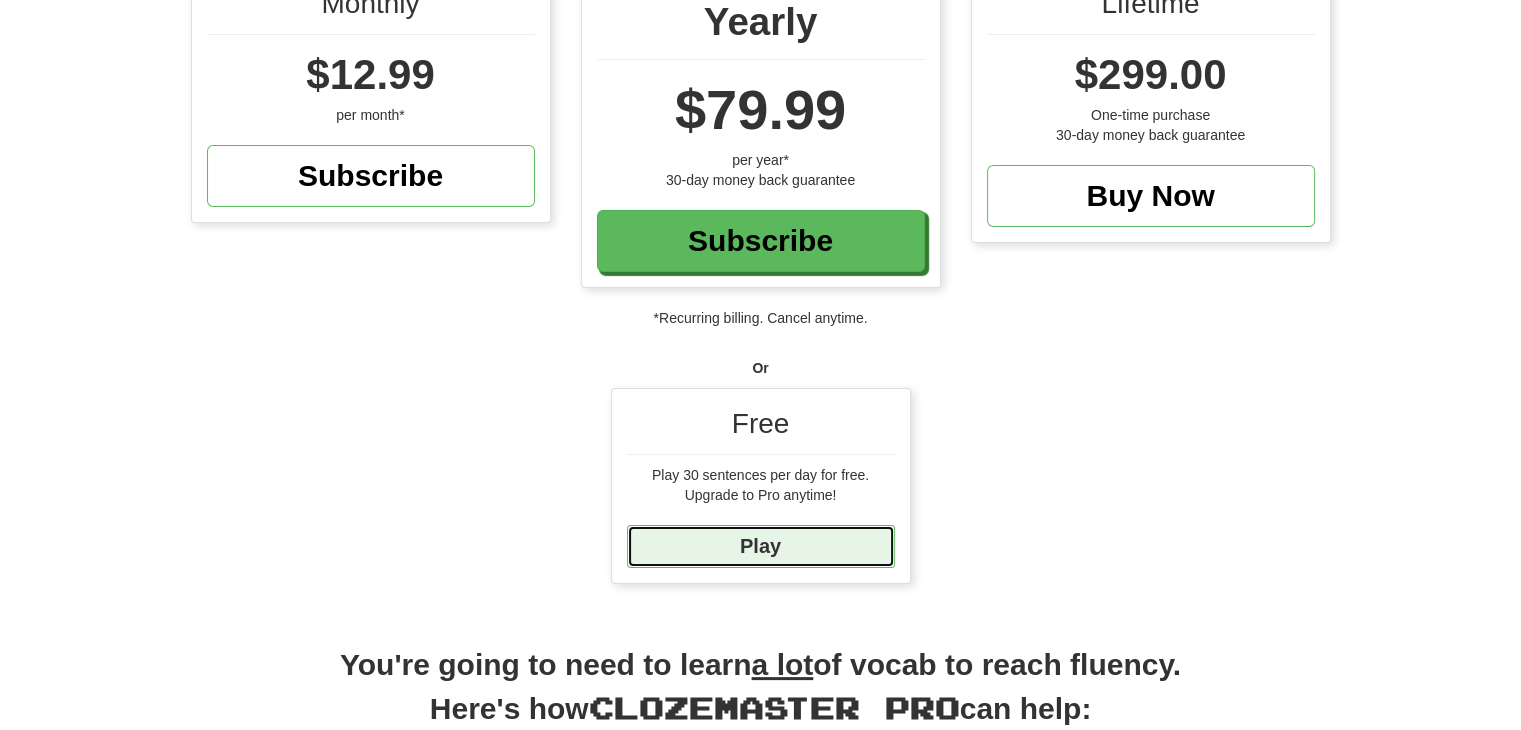 click on "Play" at bounding box center (761, 546) 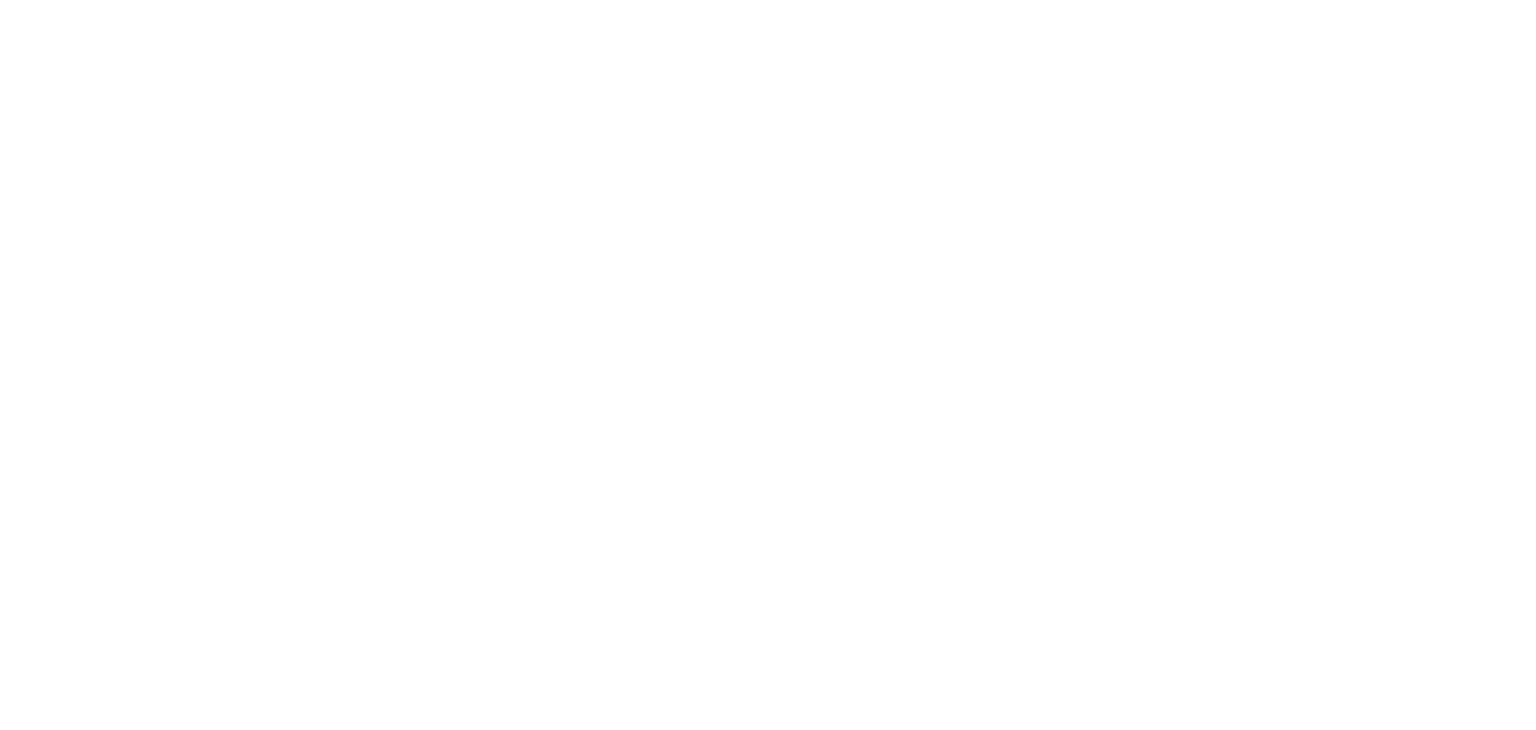 scroll, scrollTop: 0, scrollLeft: 0, axis: both 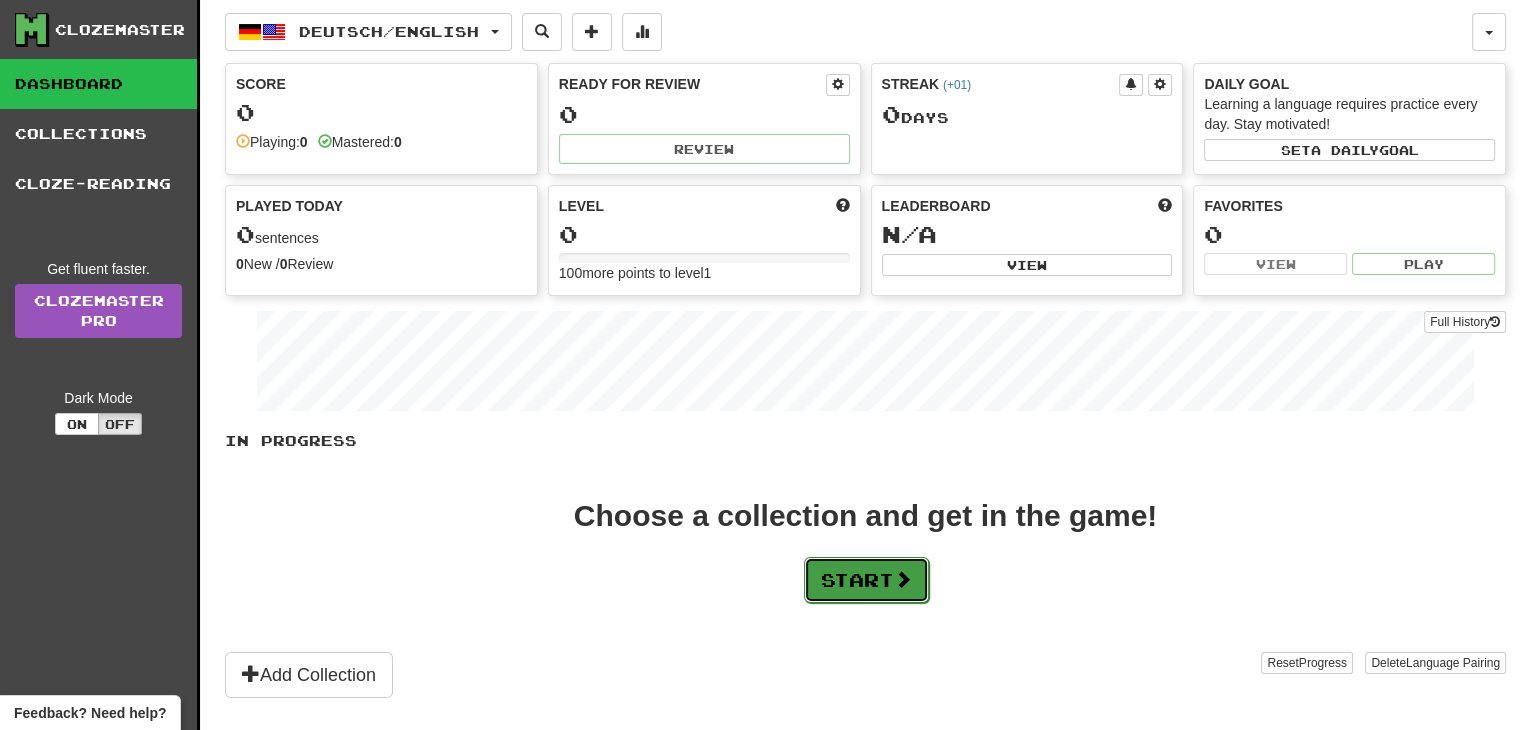 click on "Start" at bounding box center (866, 580) 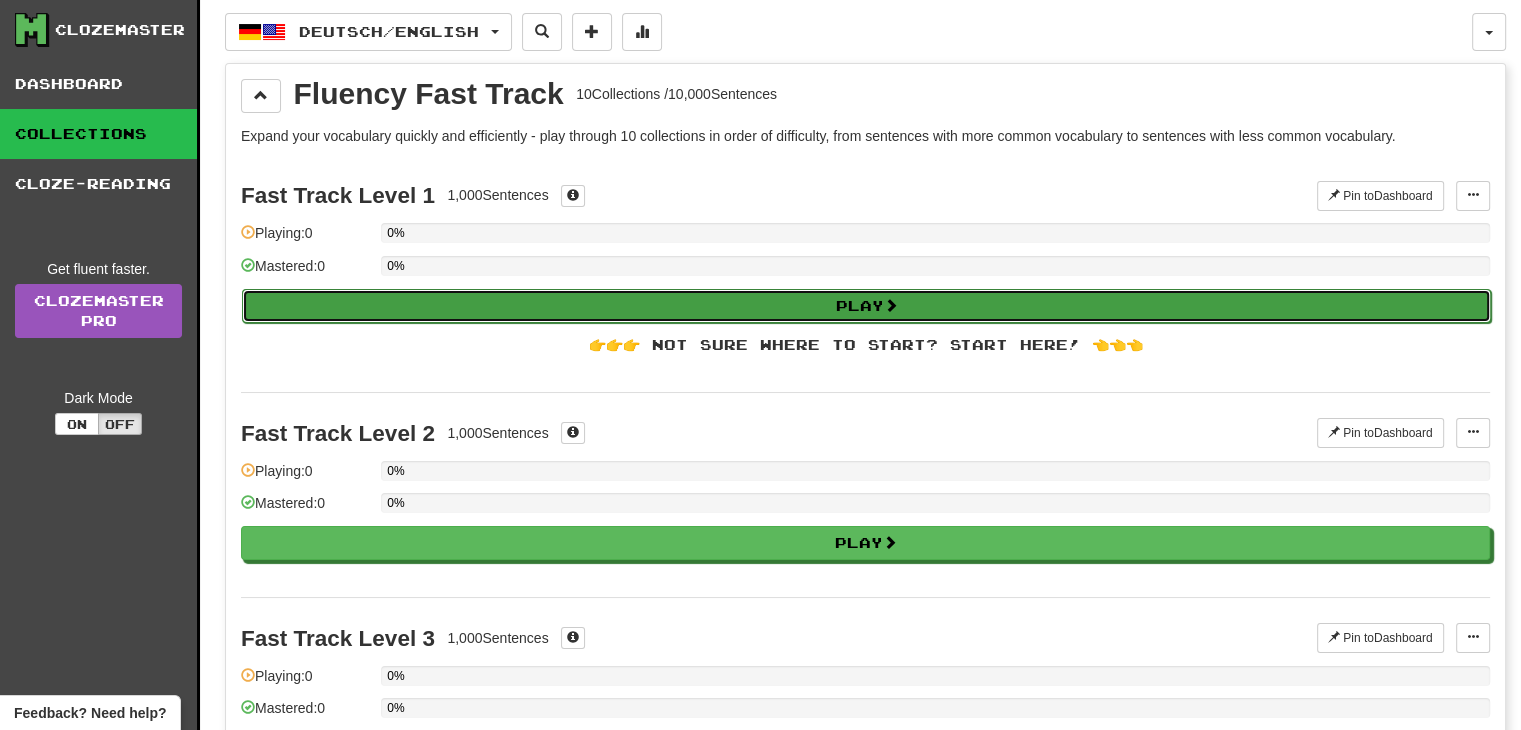 click on "Play" at bounding box center [866, 306] 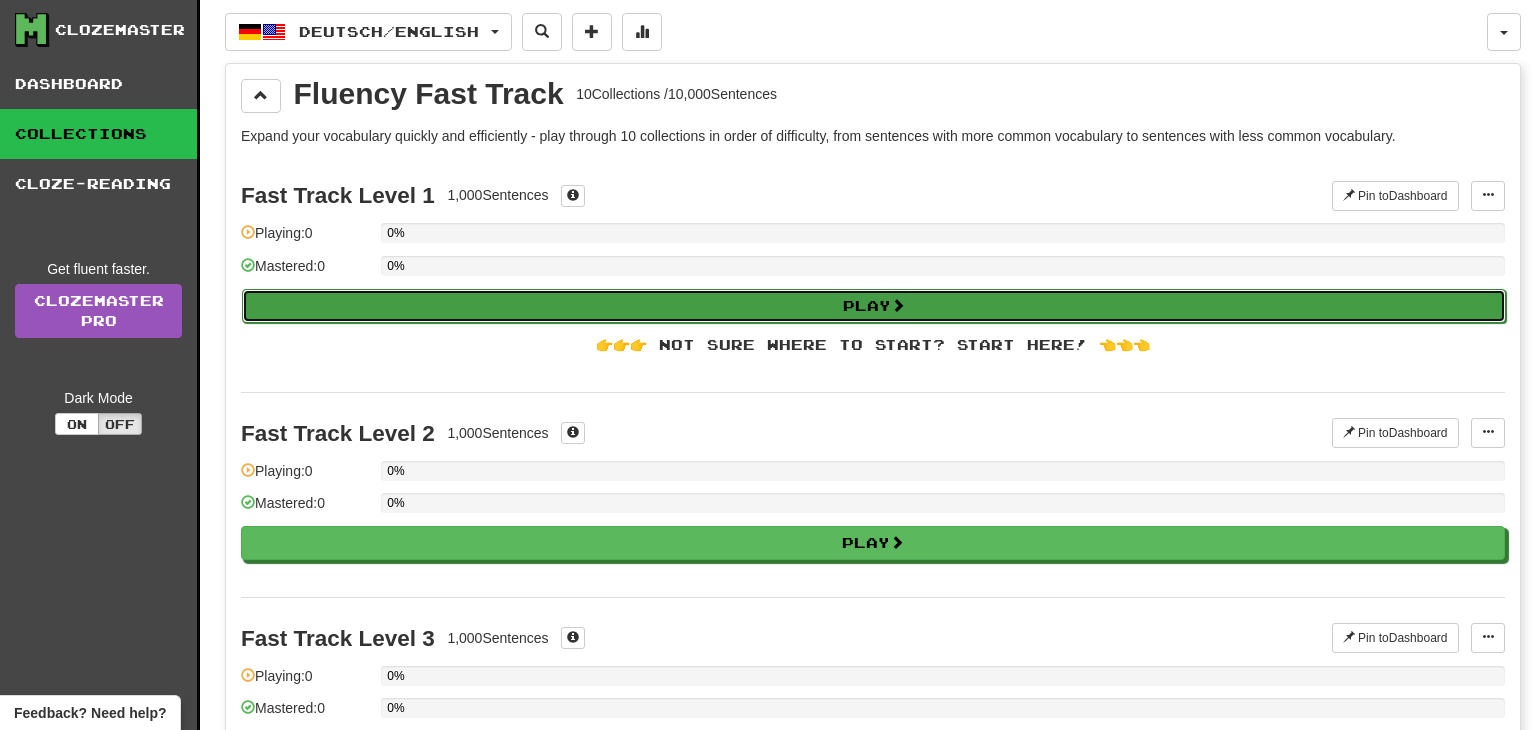 select on "**" 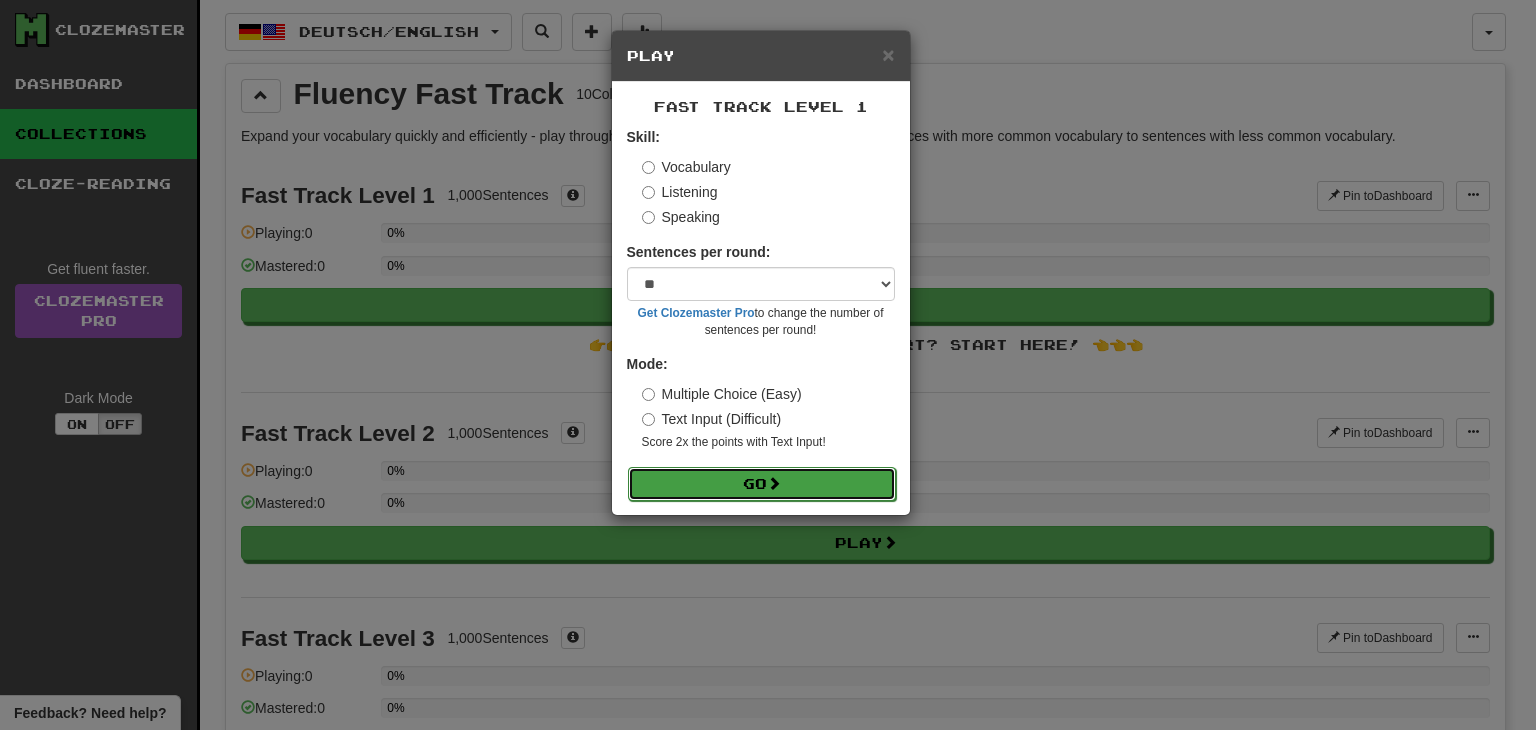 click on "Go" at bounding box center [762, 484] 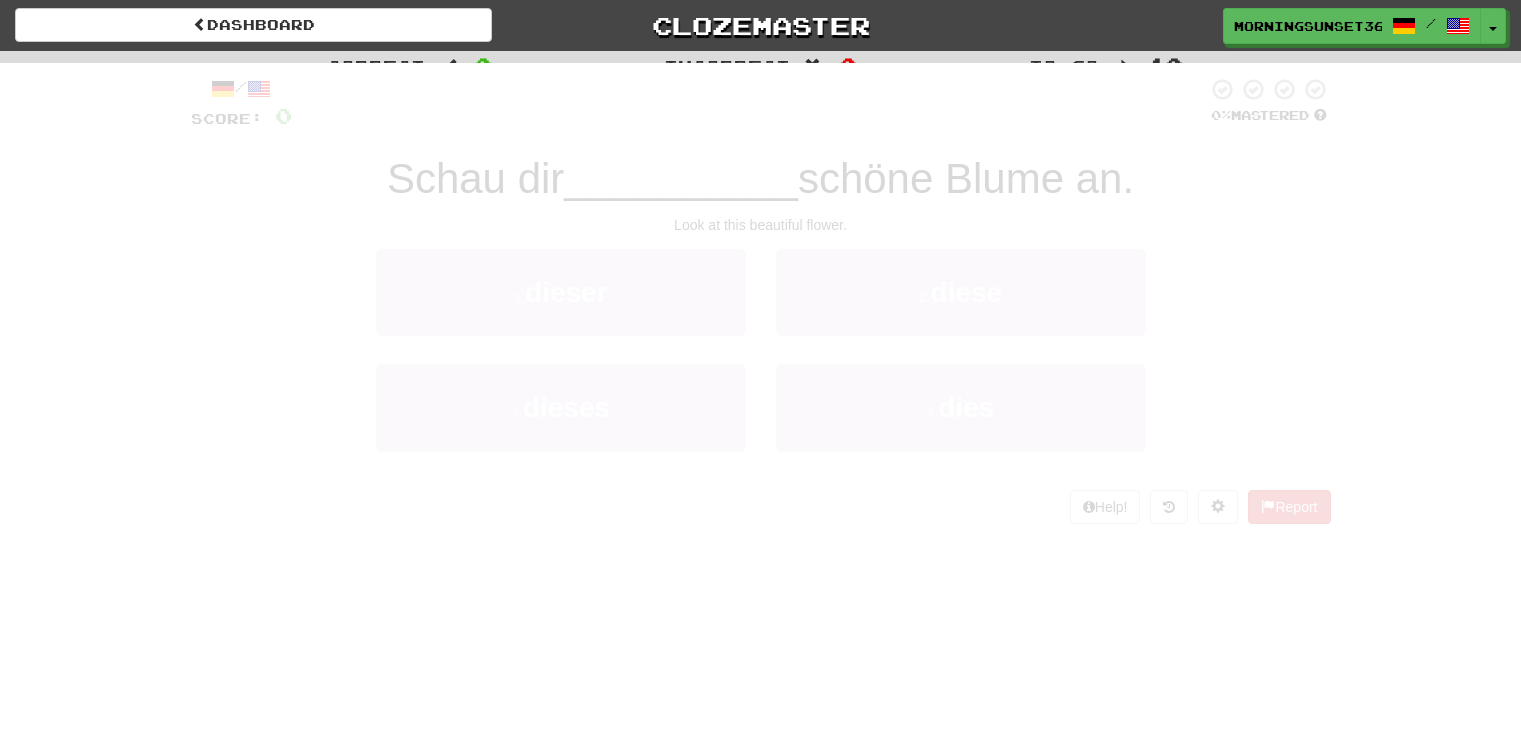 scroll, scrollTop: 0, scrollLeft: 0, axis: both 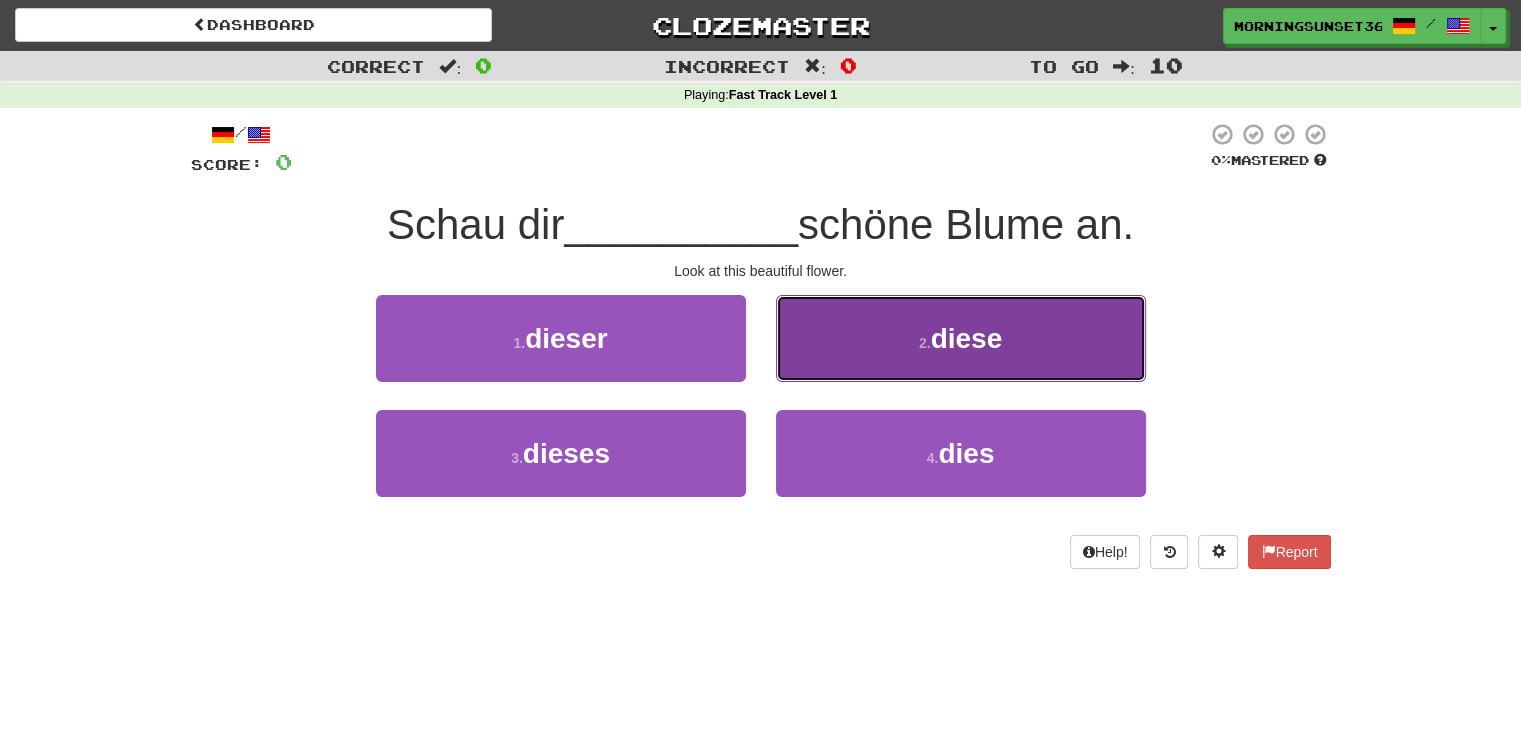 click on "2 .  diese" at bounding box center [961, 338] 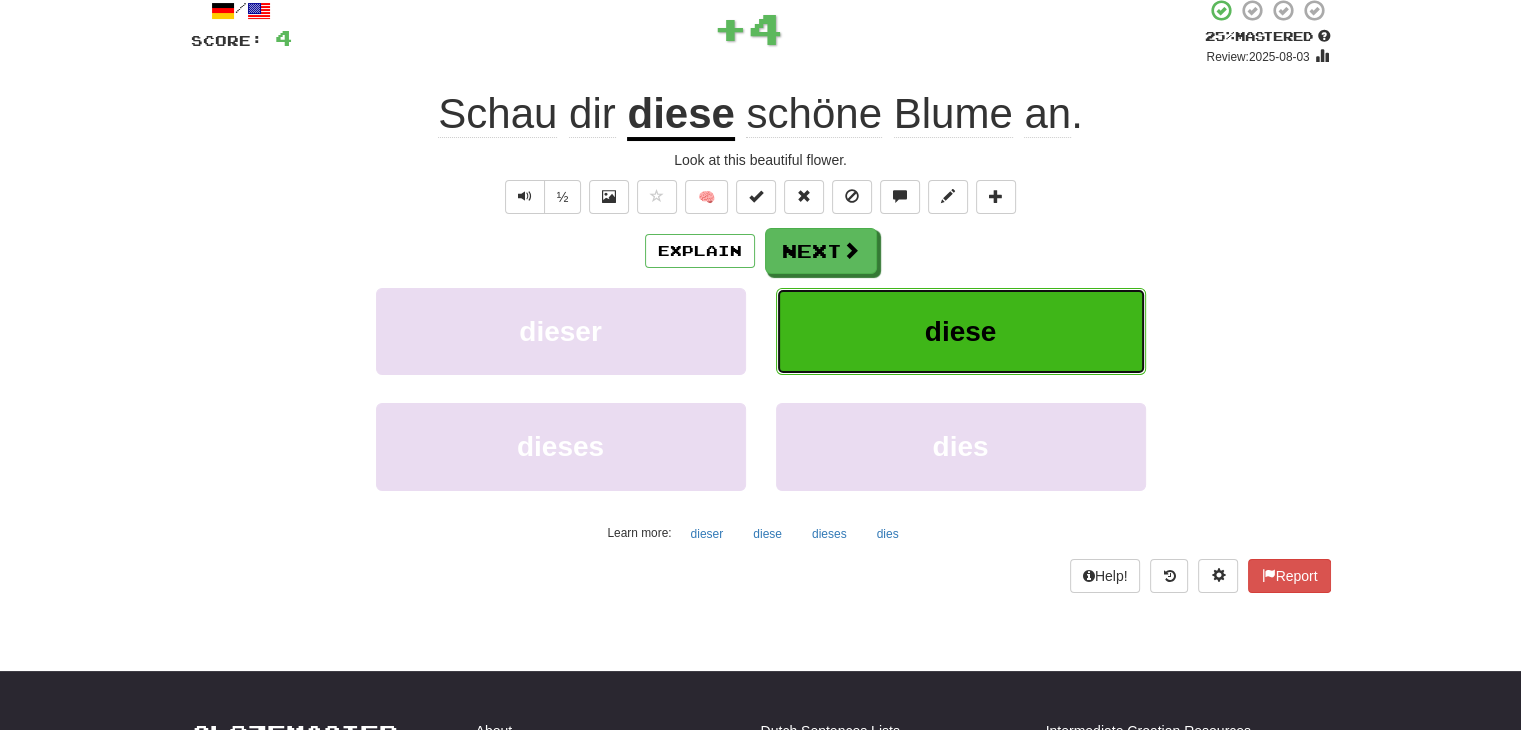 scroll, scrollTop: 126, scrollLeft: 0, axis: vertical 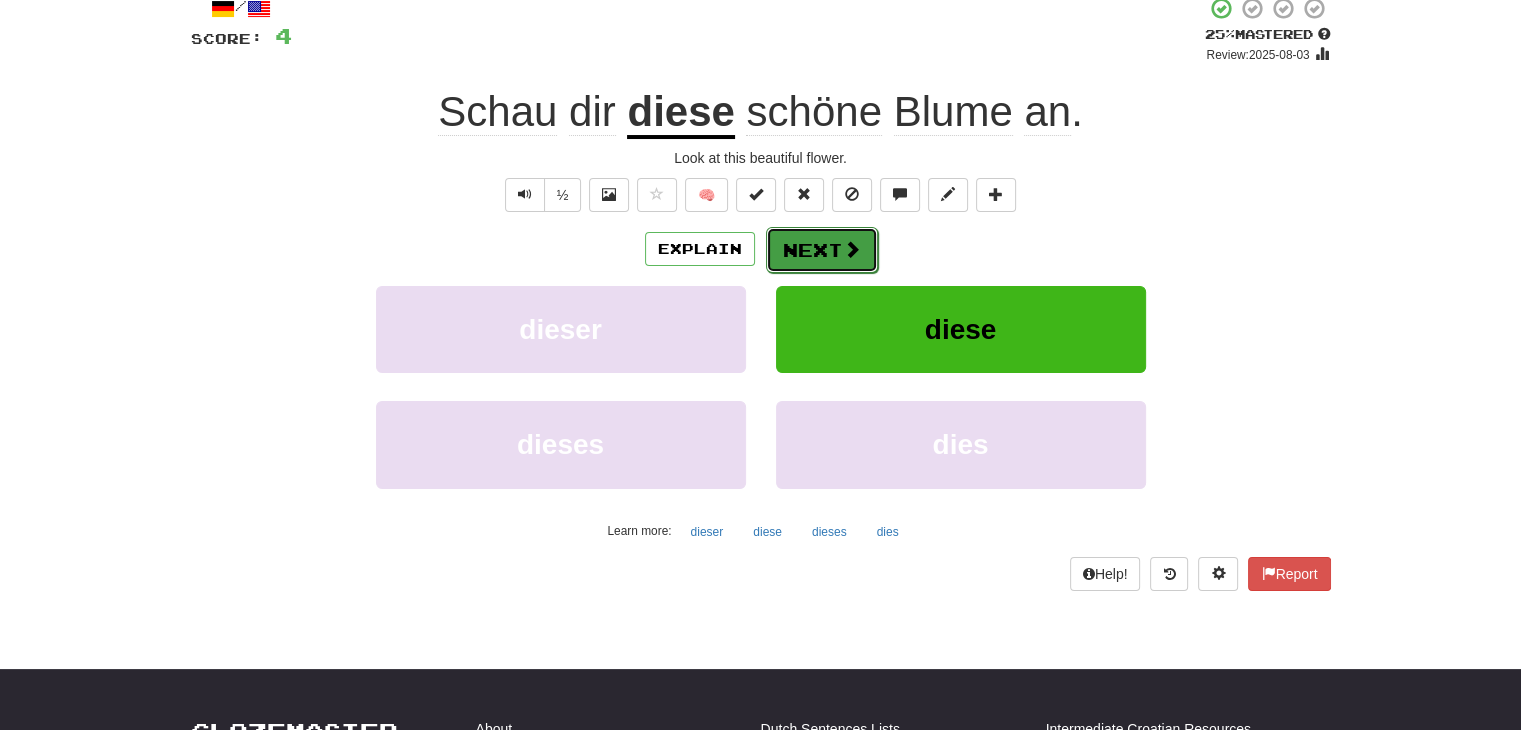 click on "Next" at bounding box center [822, 250] 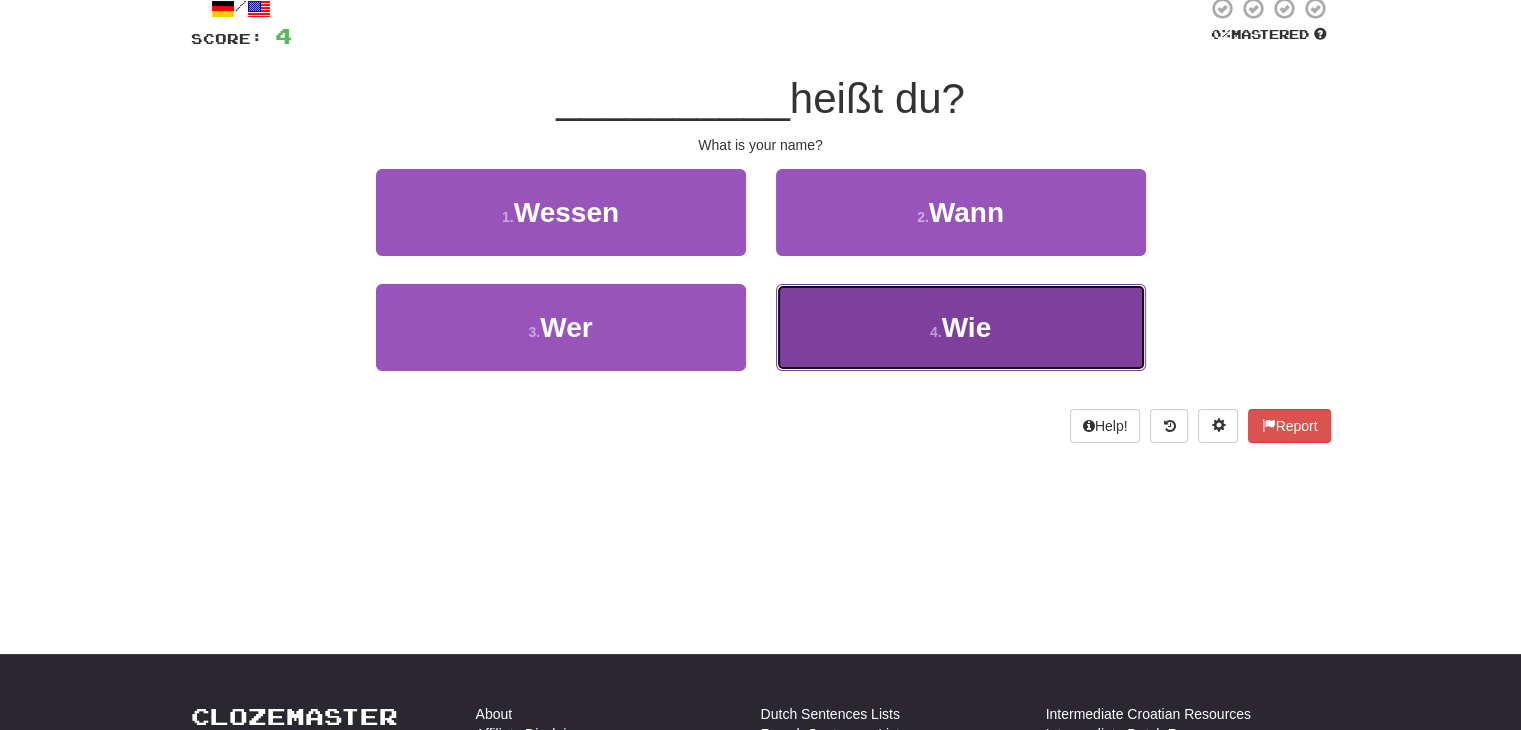 click on "Wie" at bounding box center [967, 327] 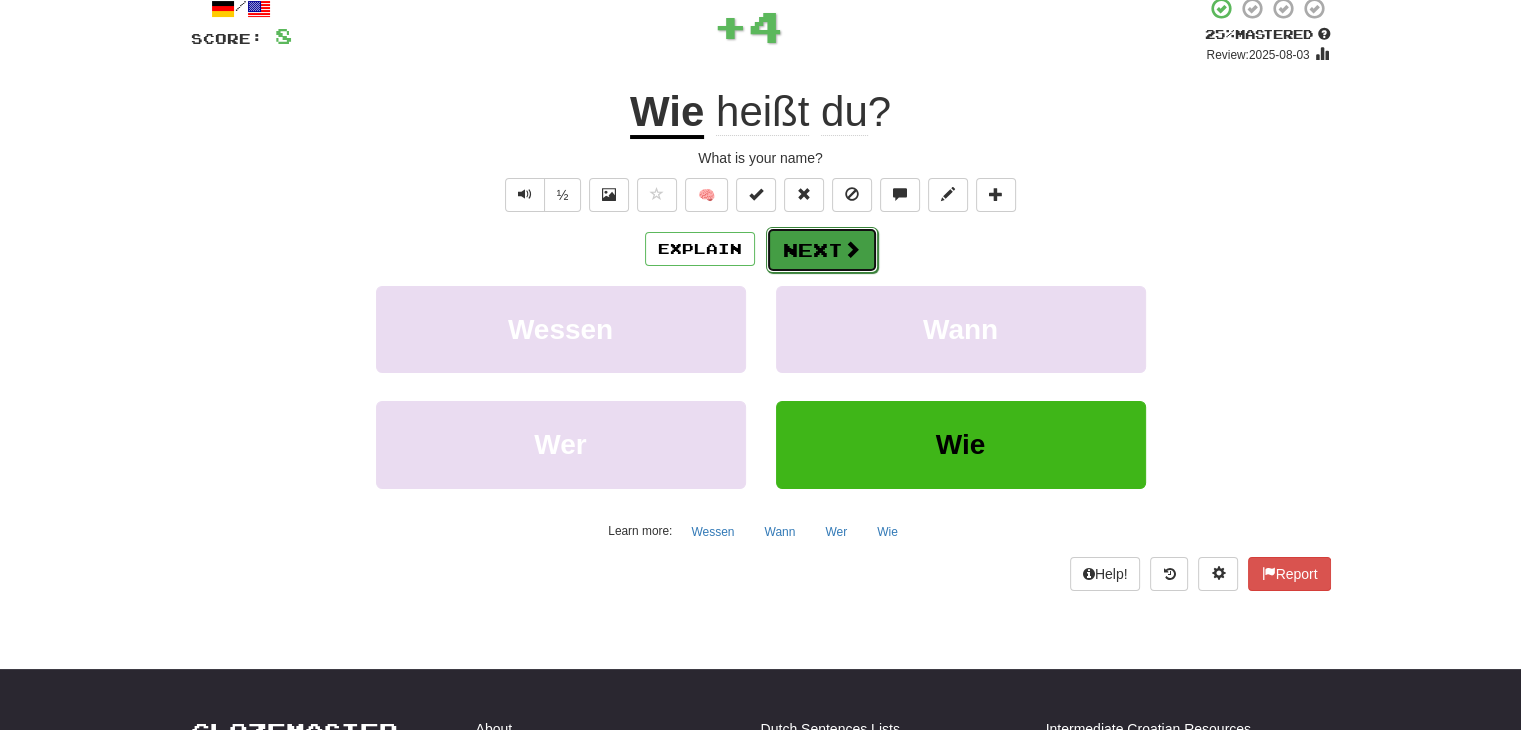 click on "Next" at bounding box center [822, 250] 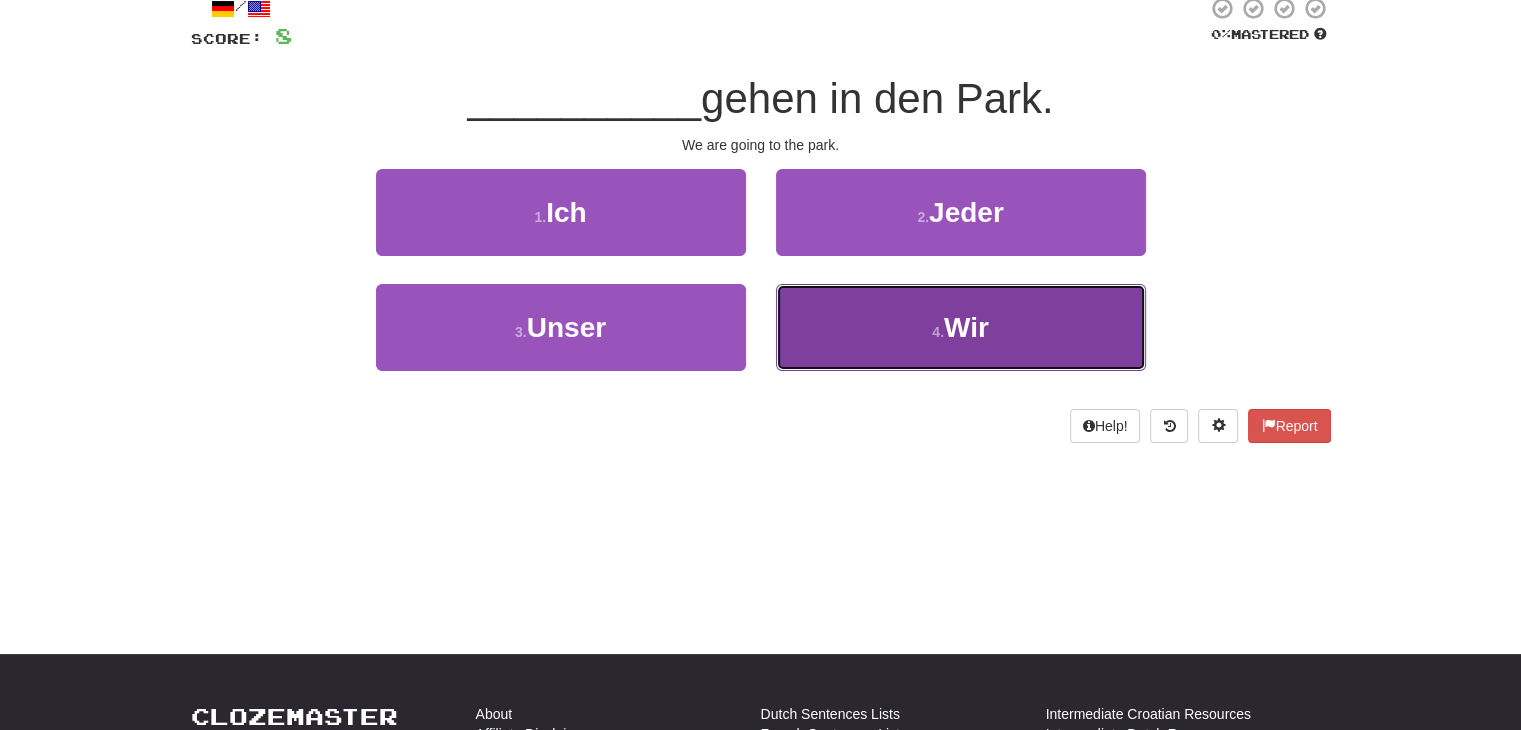 click on "4 .  Wir" at bounding box center [961, 327] 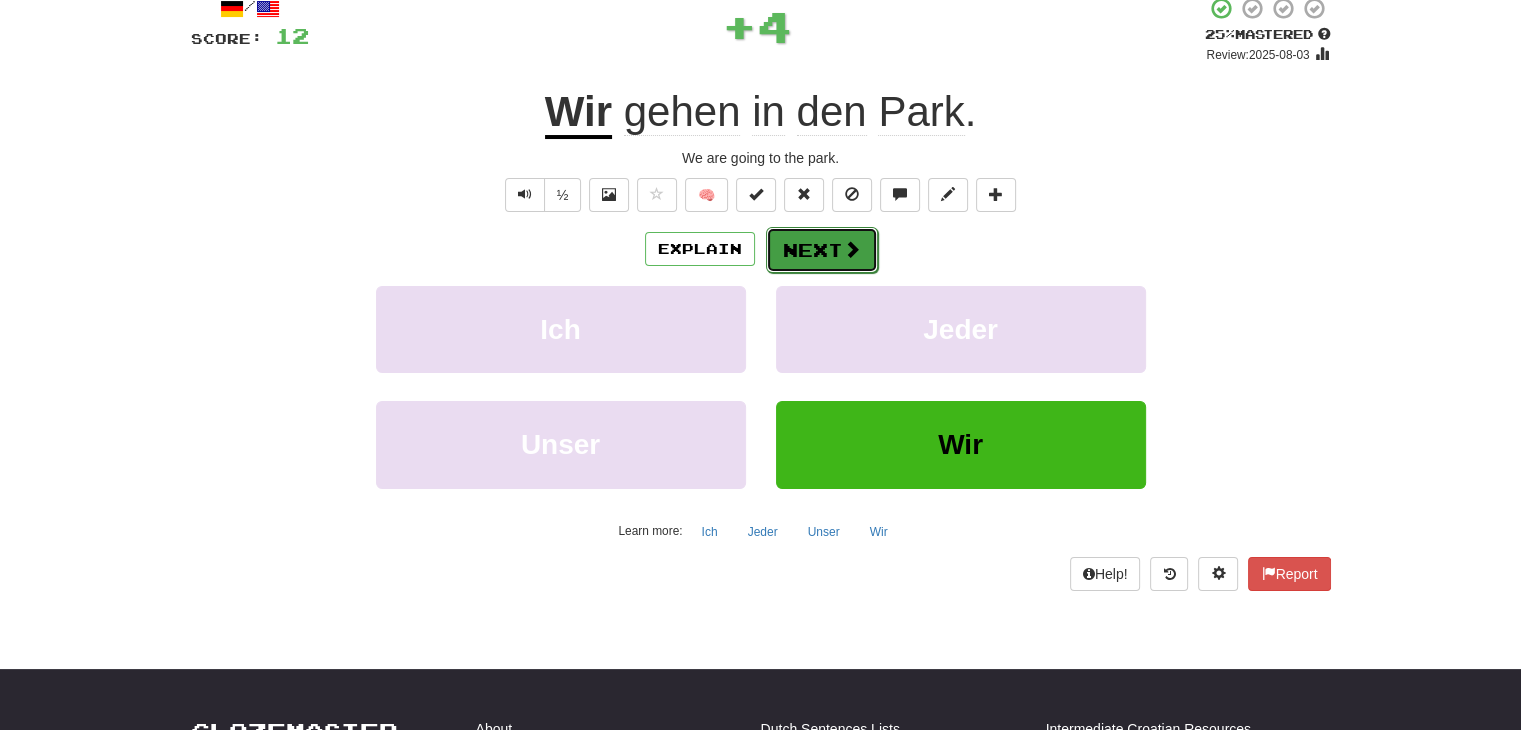 click on "Next" at bounding box center (822, 250) 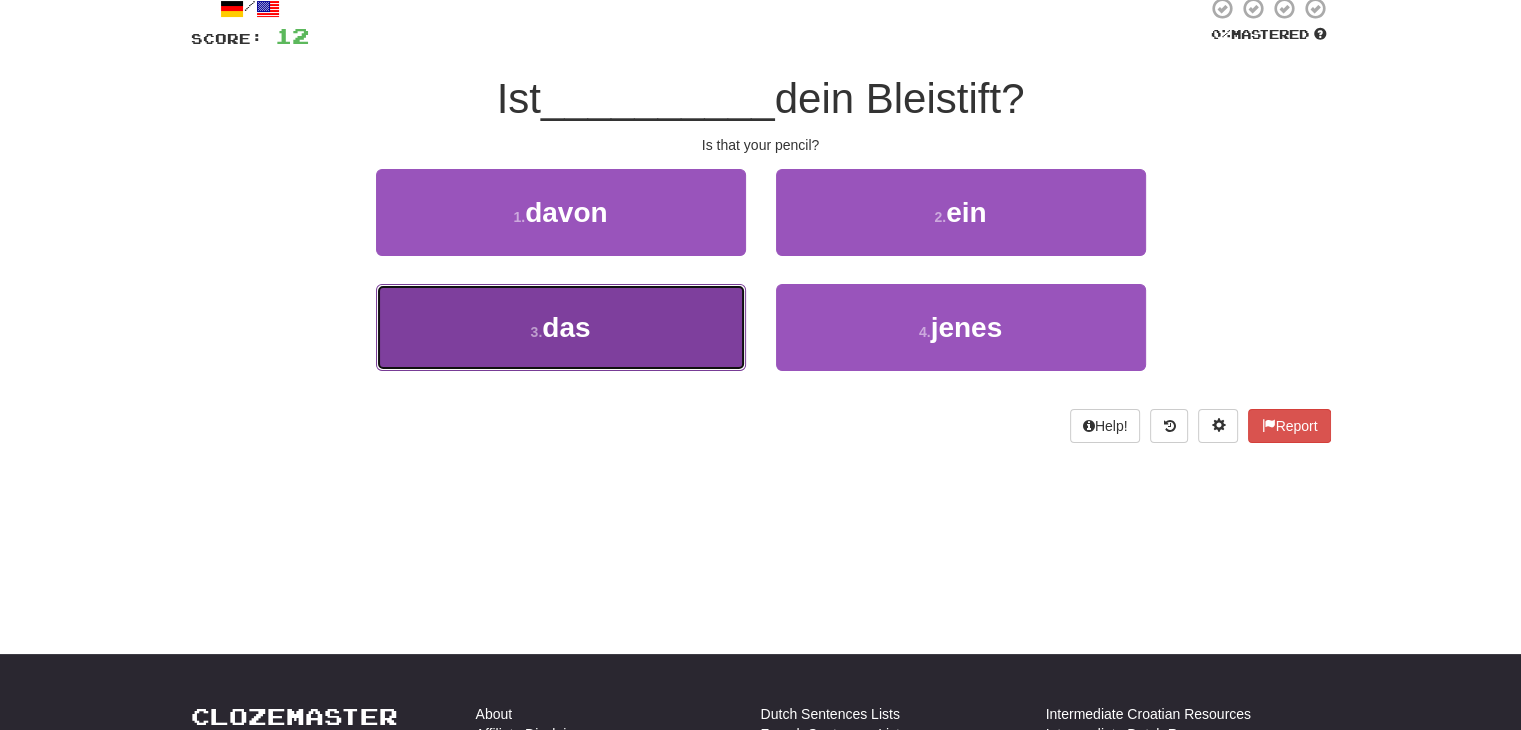 click on "3 .  das" at bounding box center [561, 327] 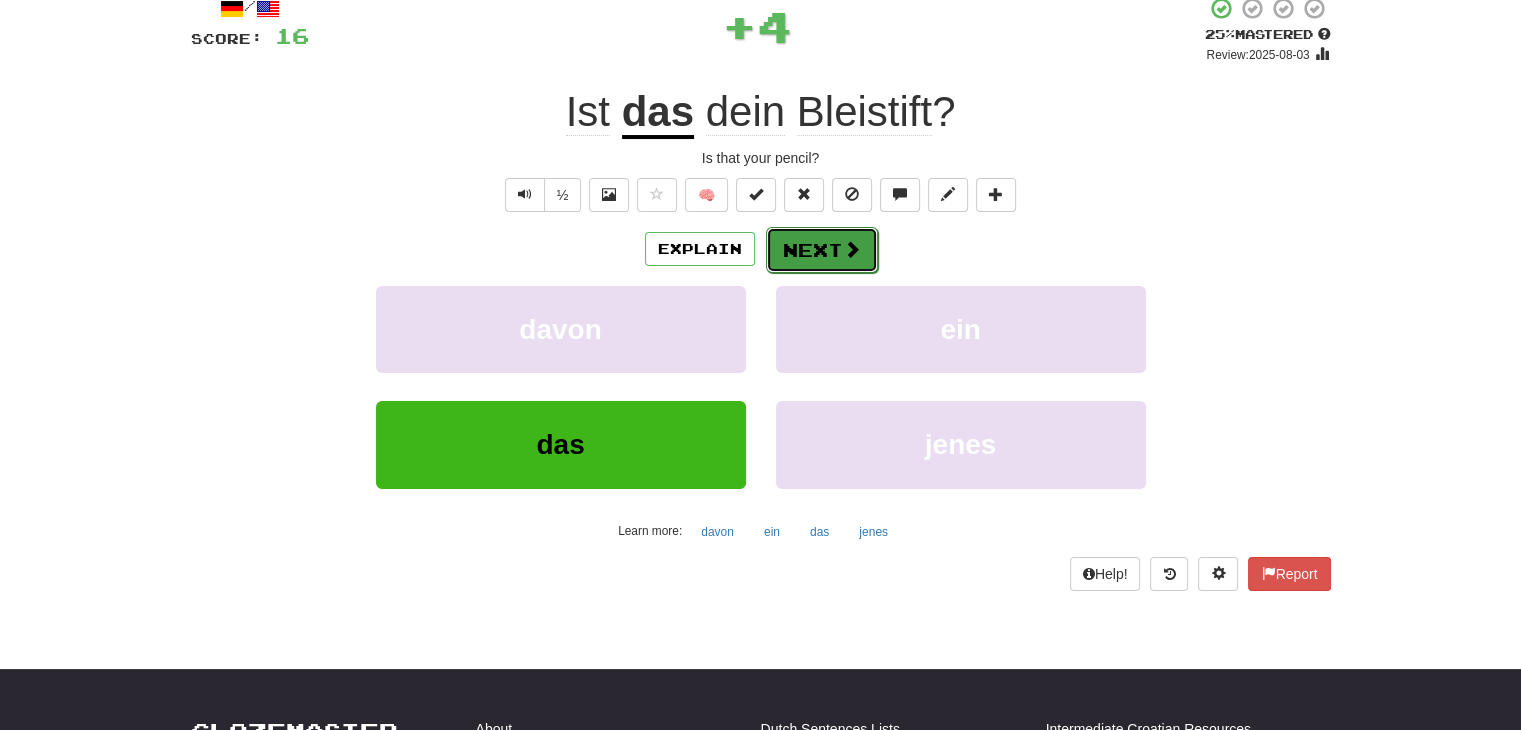click on "Next" at bounding box center (822, 250) 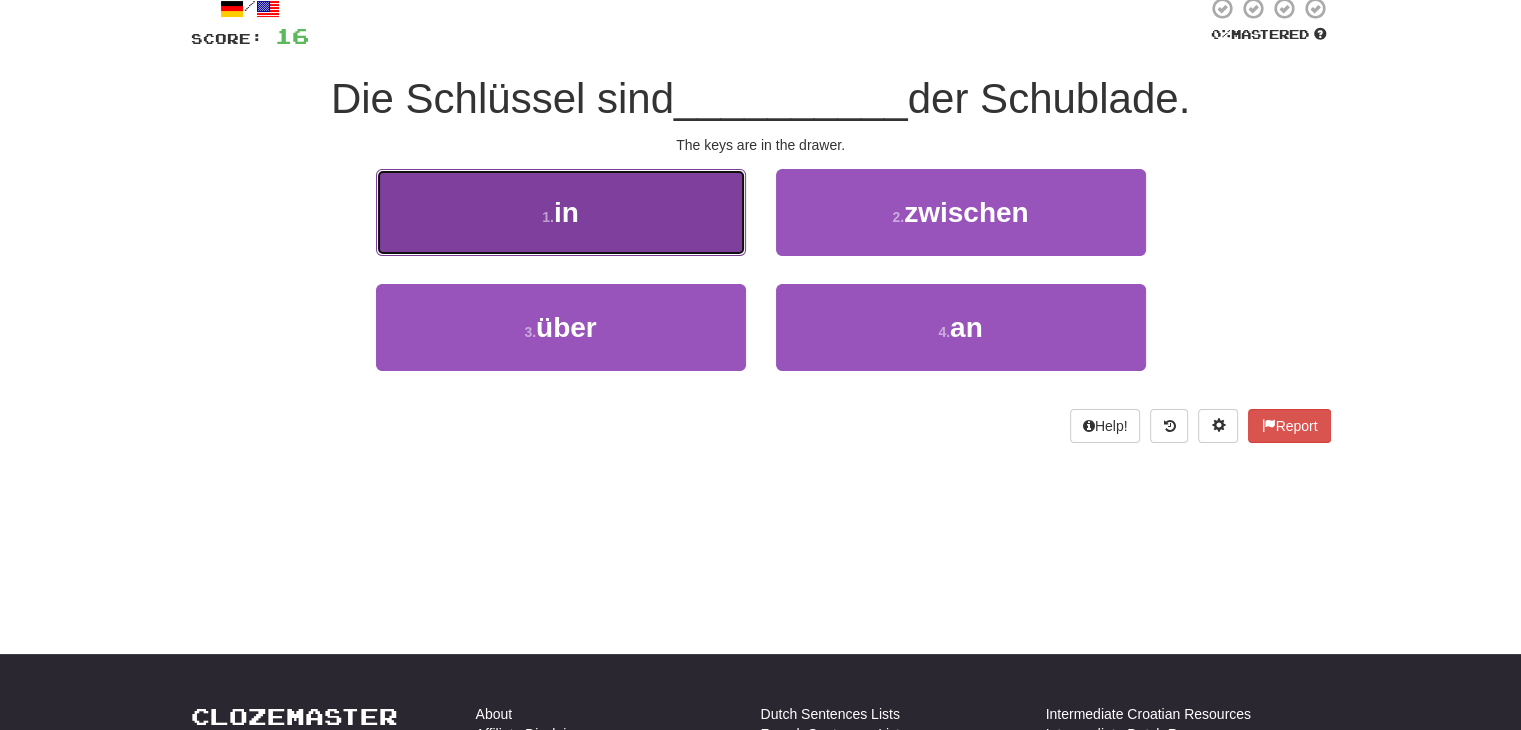 click on "1 .  in" at bounding box center (561, 212) 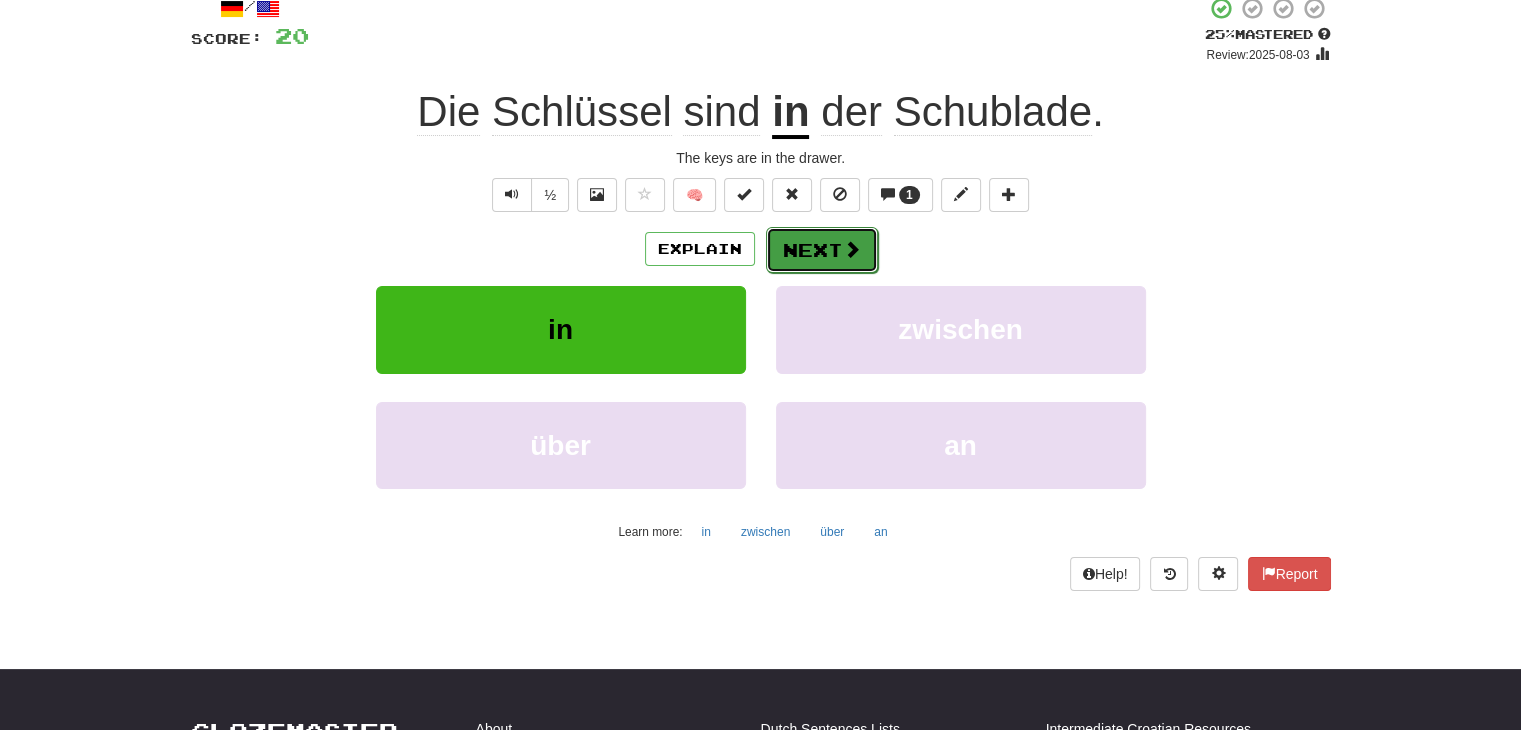 click on "Next" at bounding box center (822, 250) 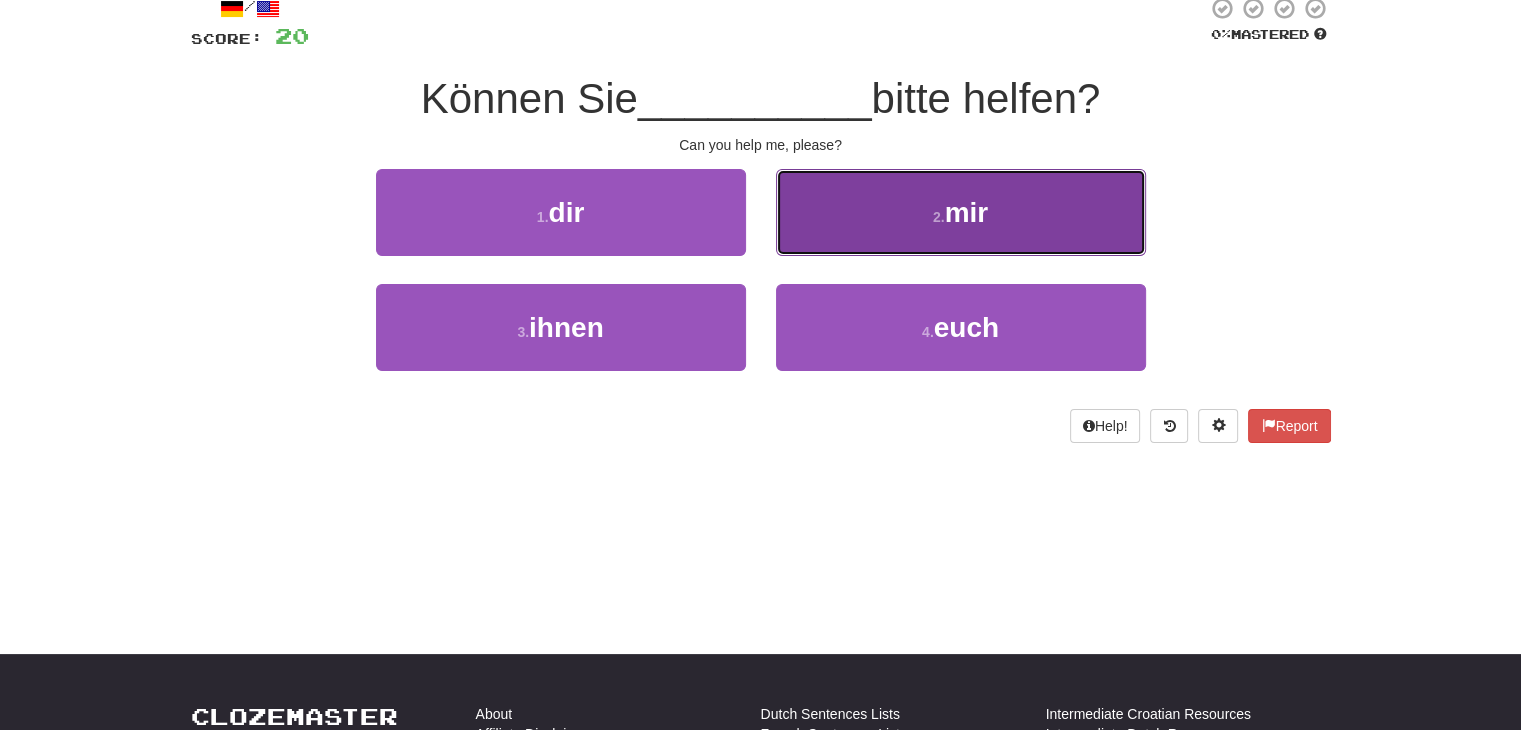click on "2 .  mir" at bounding box center (961, 212) 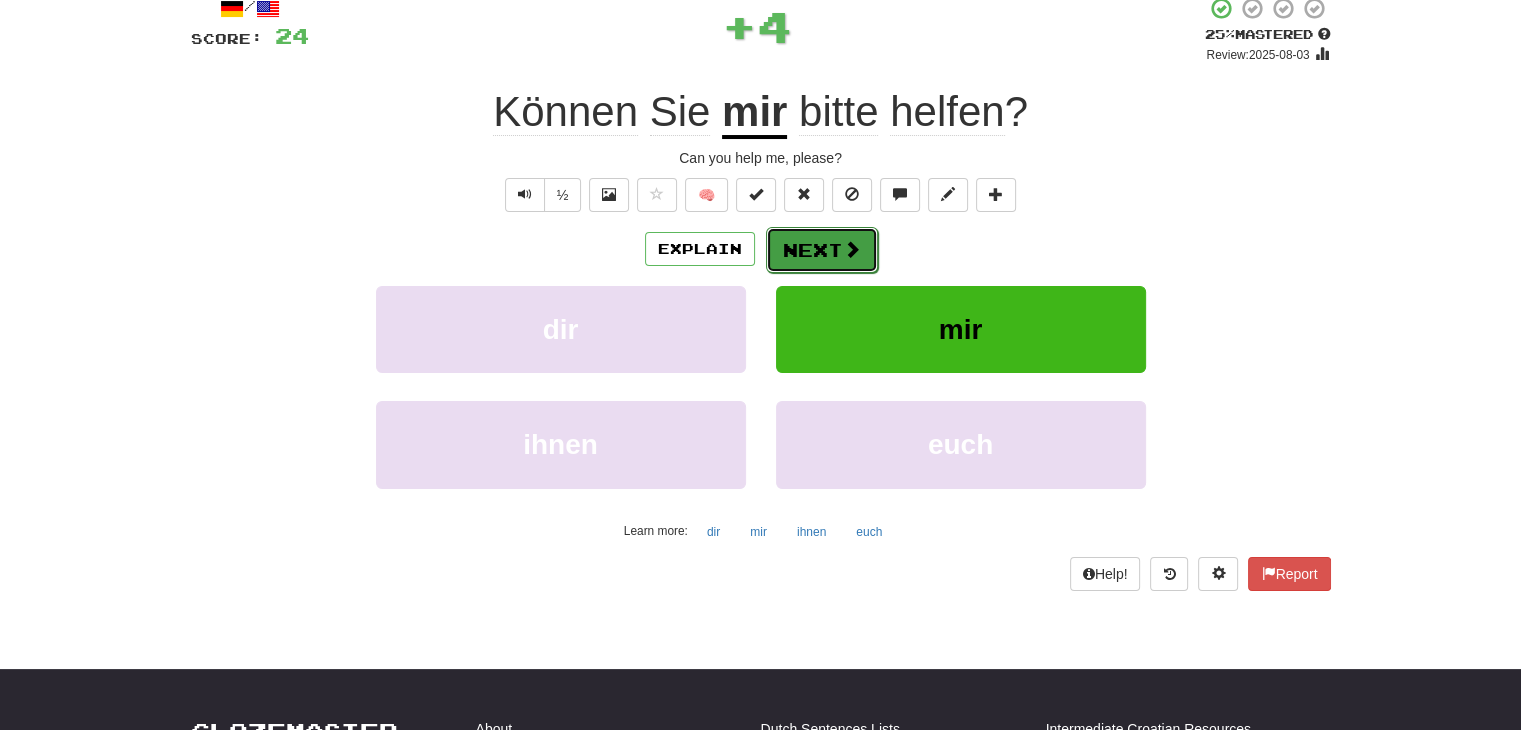 click on "Next" at bounding box center (822, 250) 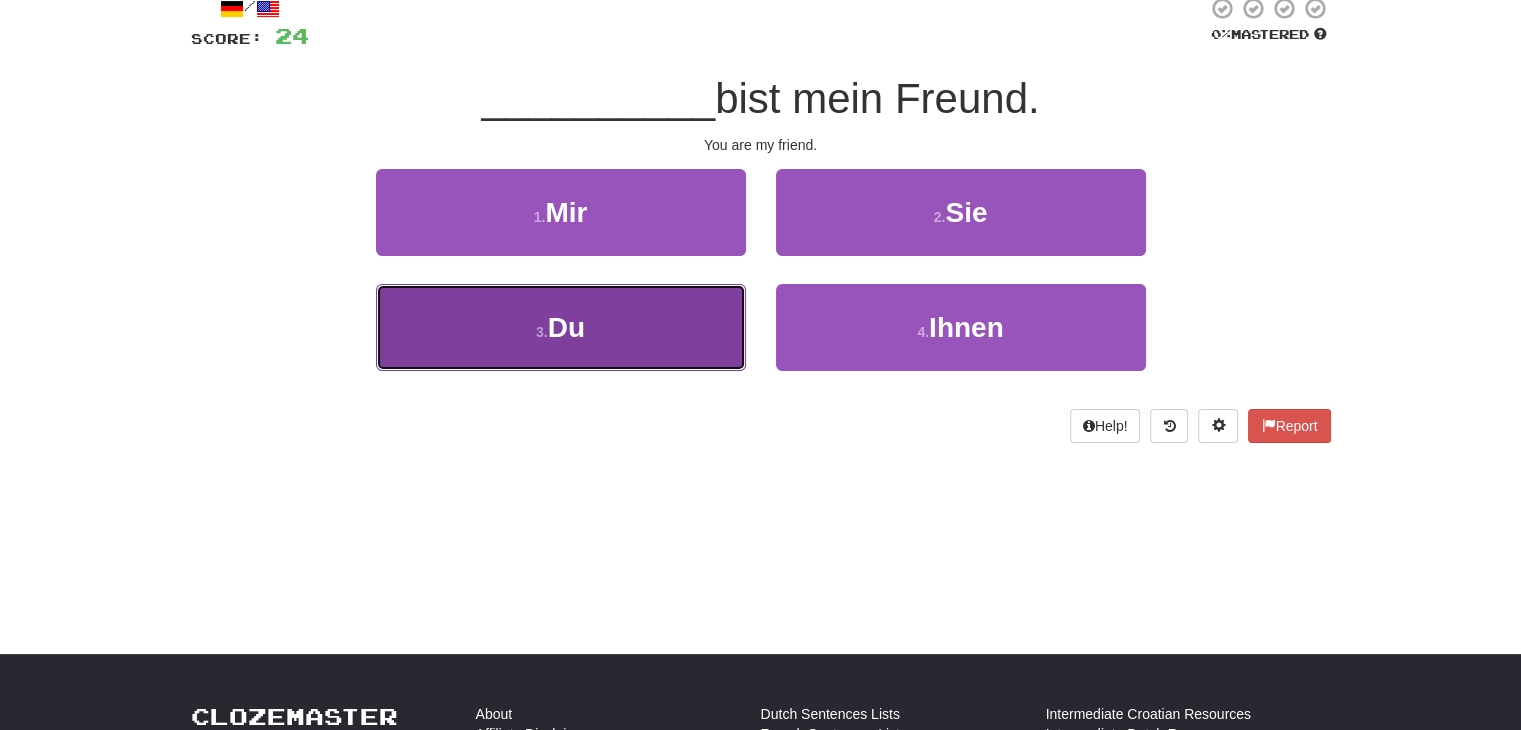 click on "3 .  Du" at bounding box center (561, 327) 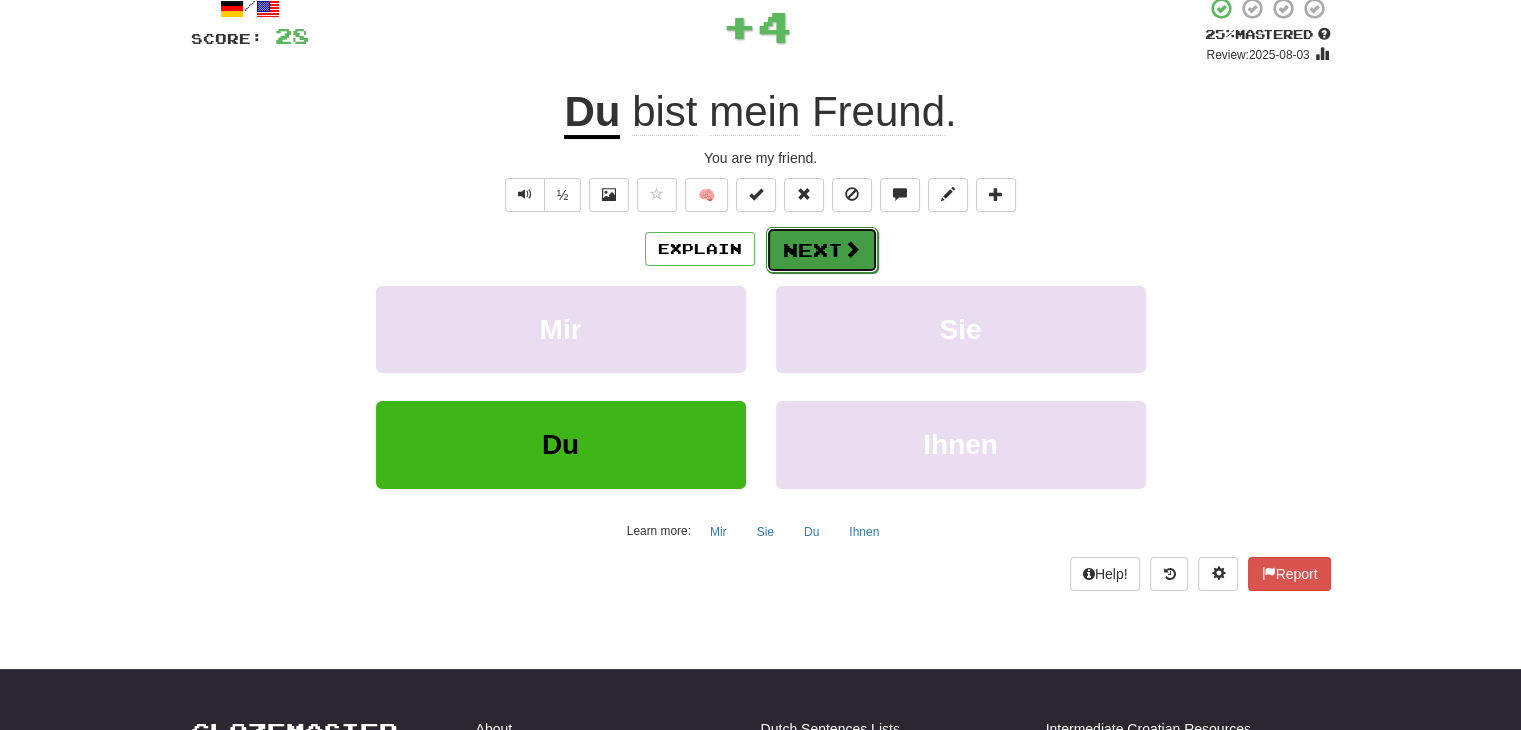 click on "Next" at bounding box center (822, 250) 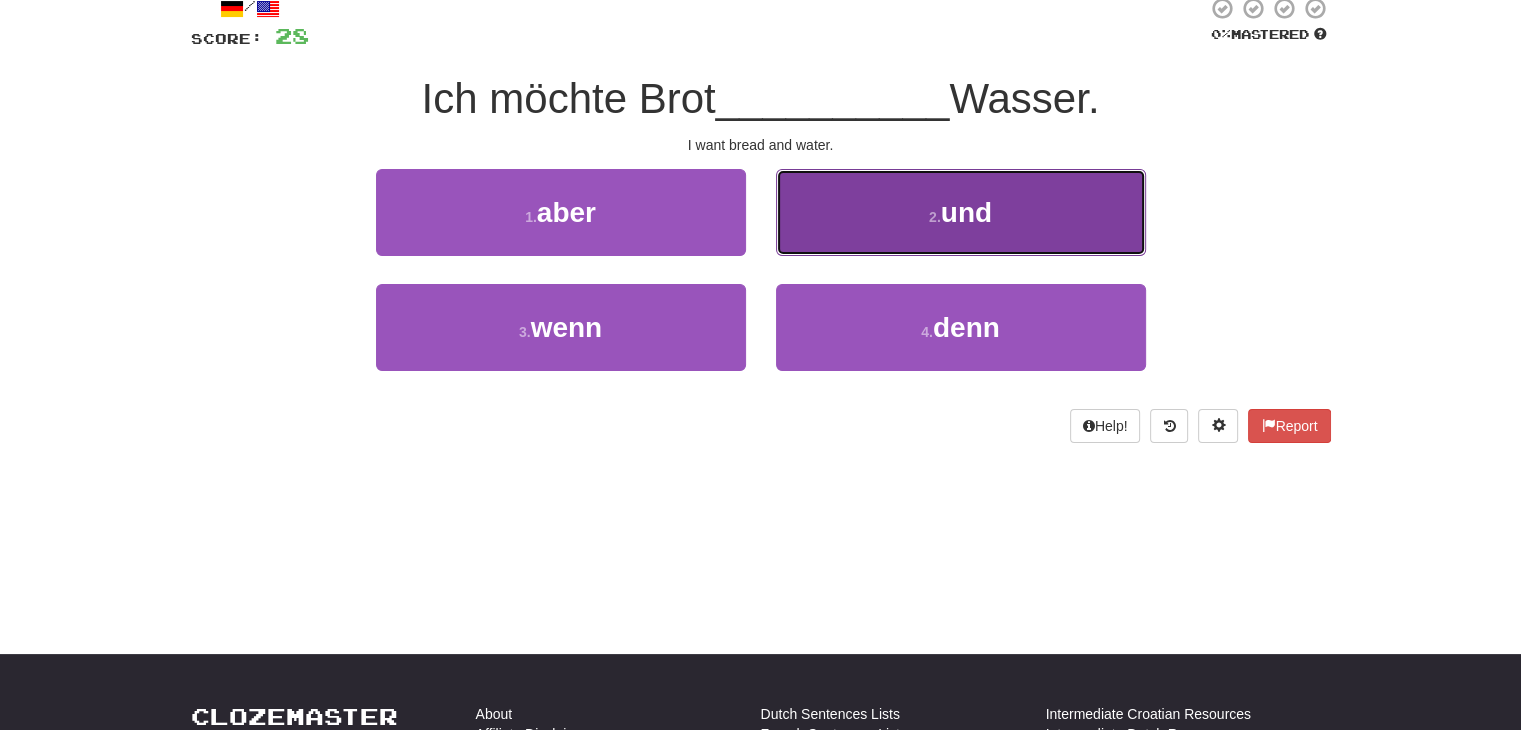 click on "2 .  und" at bounding box center [961, 212] 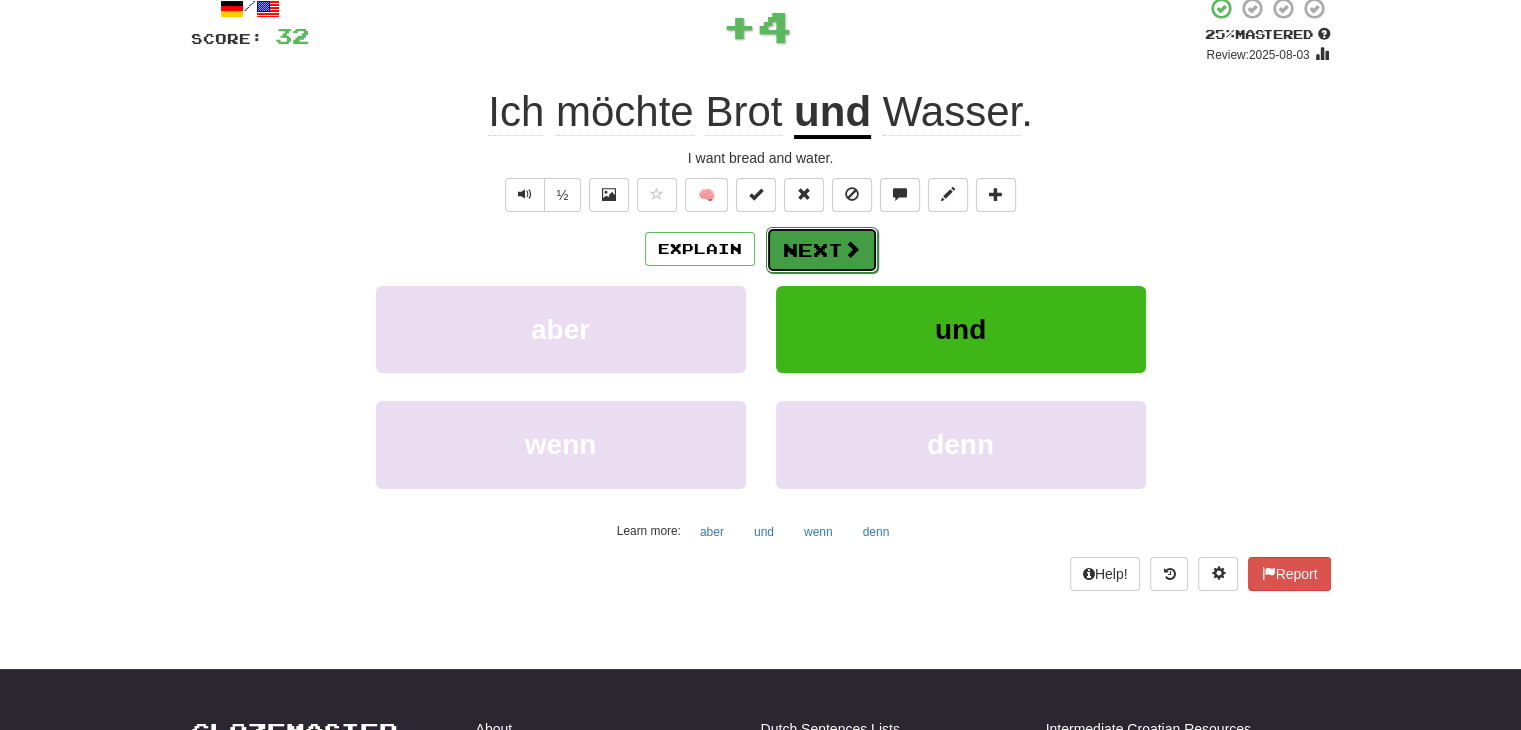 click on "Next" at bounding box center (822, 250) 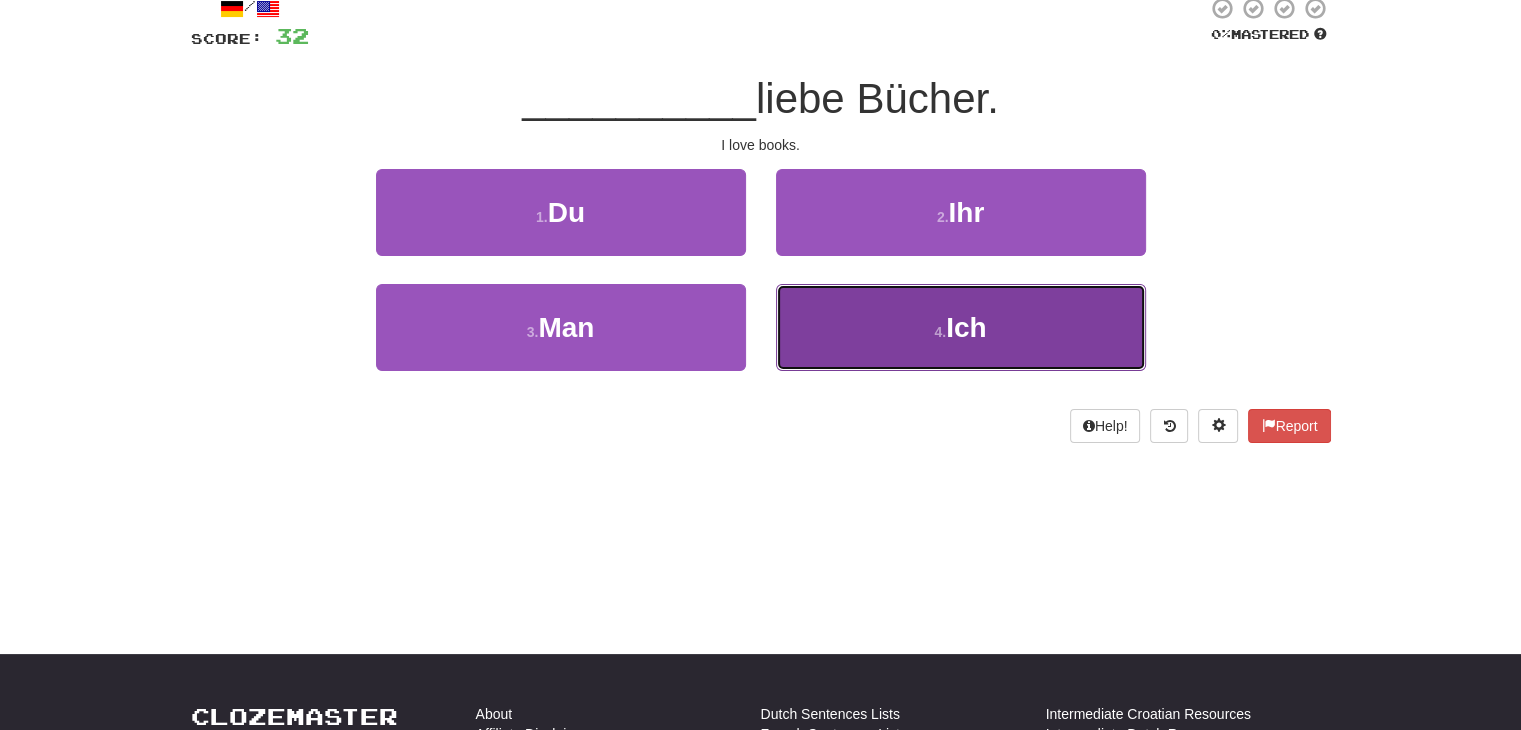 click on "4 .  Ich" at bounding box center (961, 327) 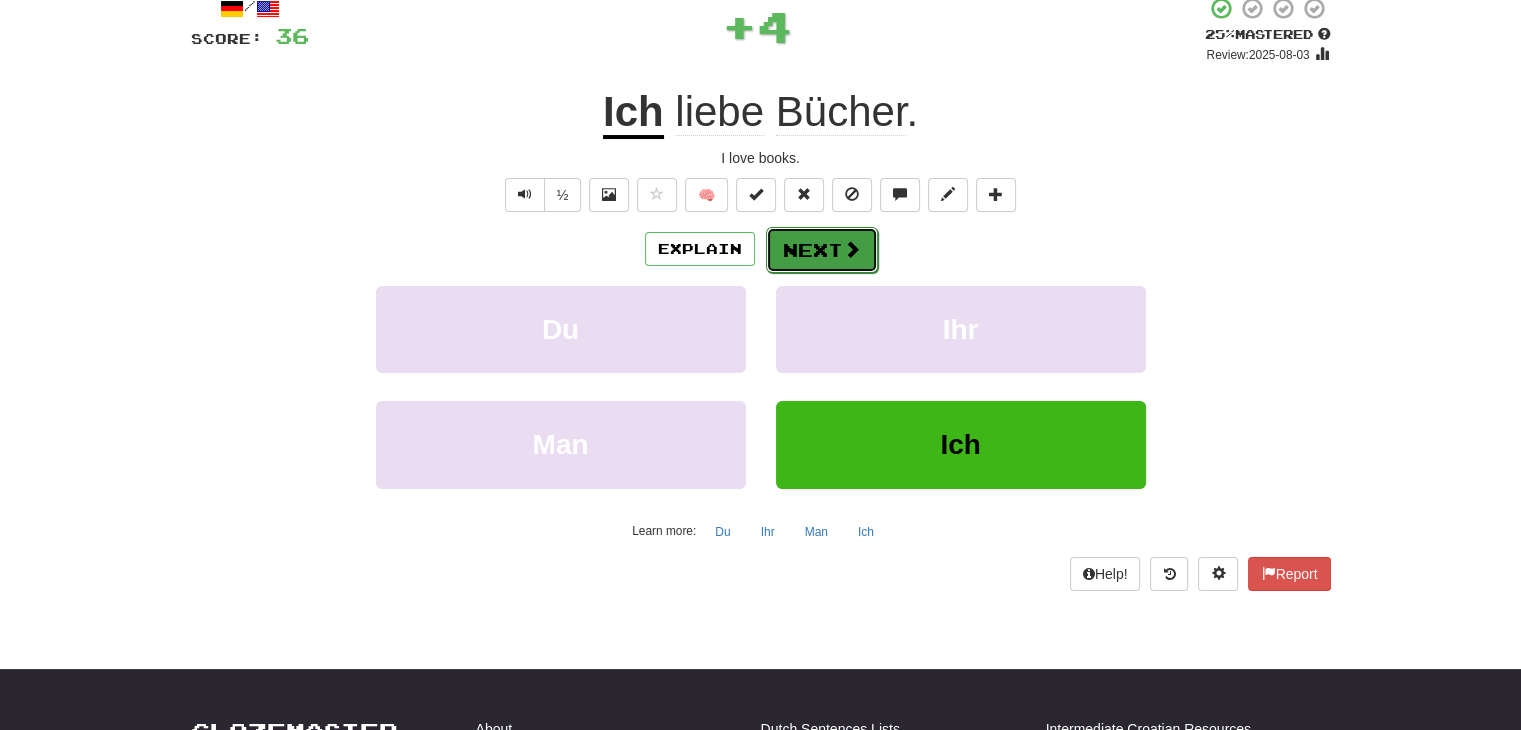 click at bounding box center (852, 249) 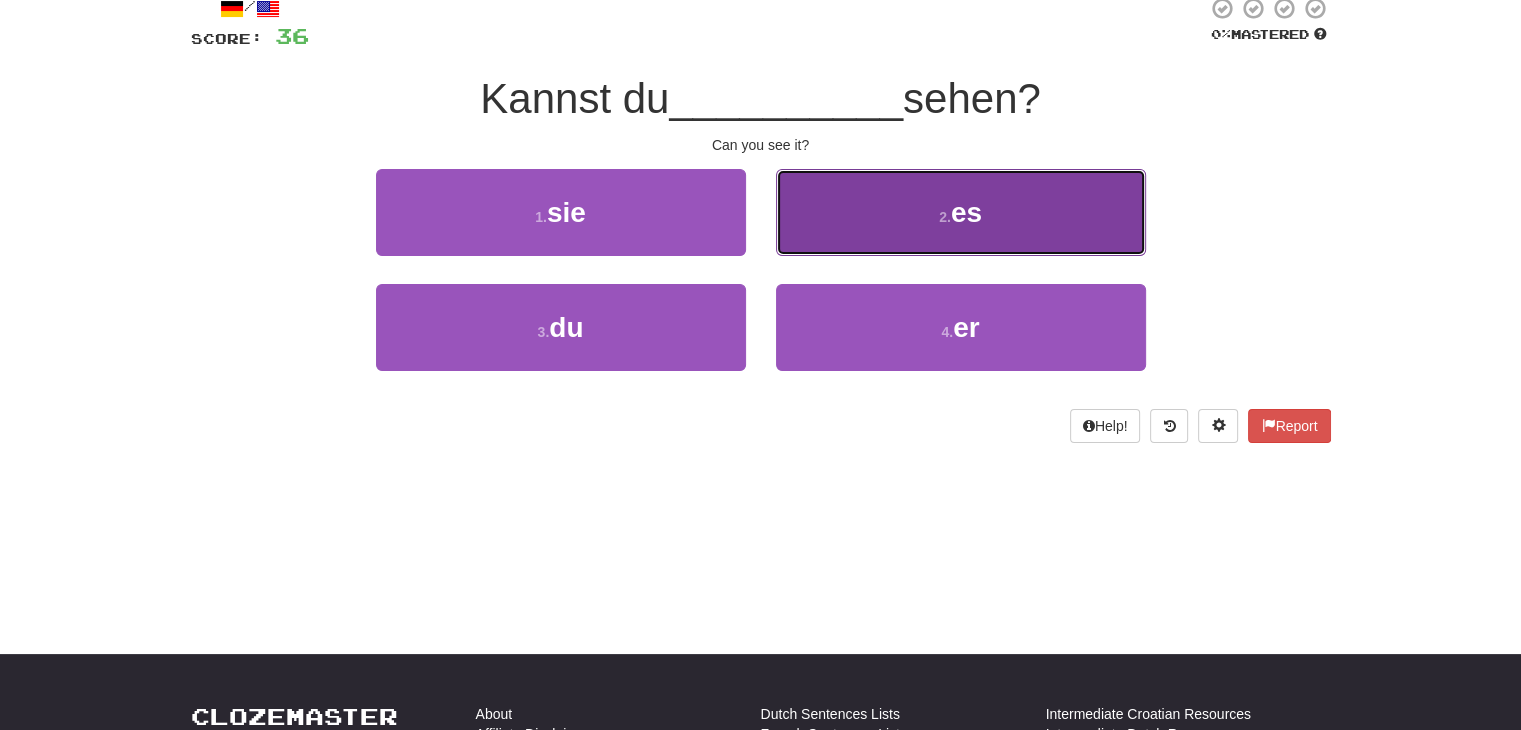 click on "2 .  es" at bounding box center (961, 212) 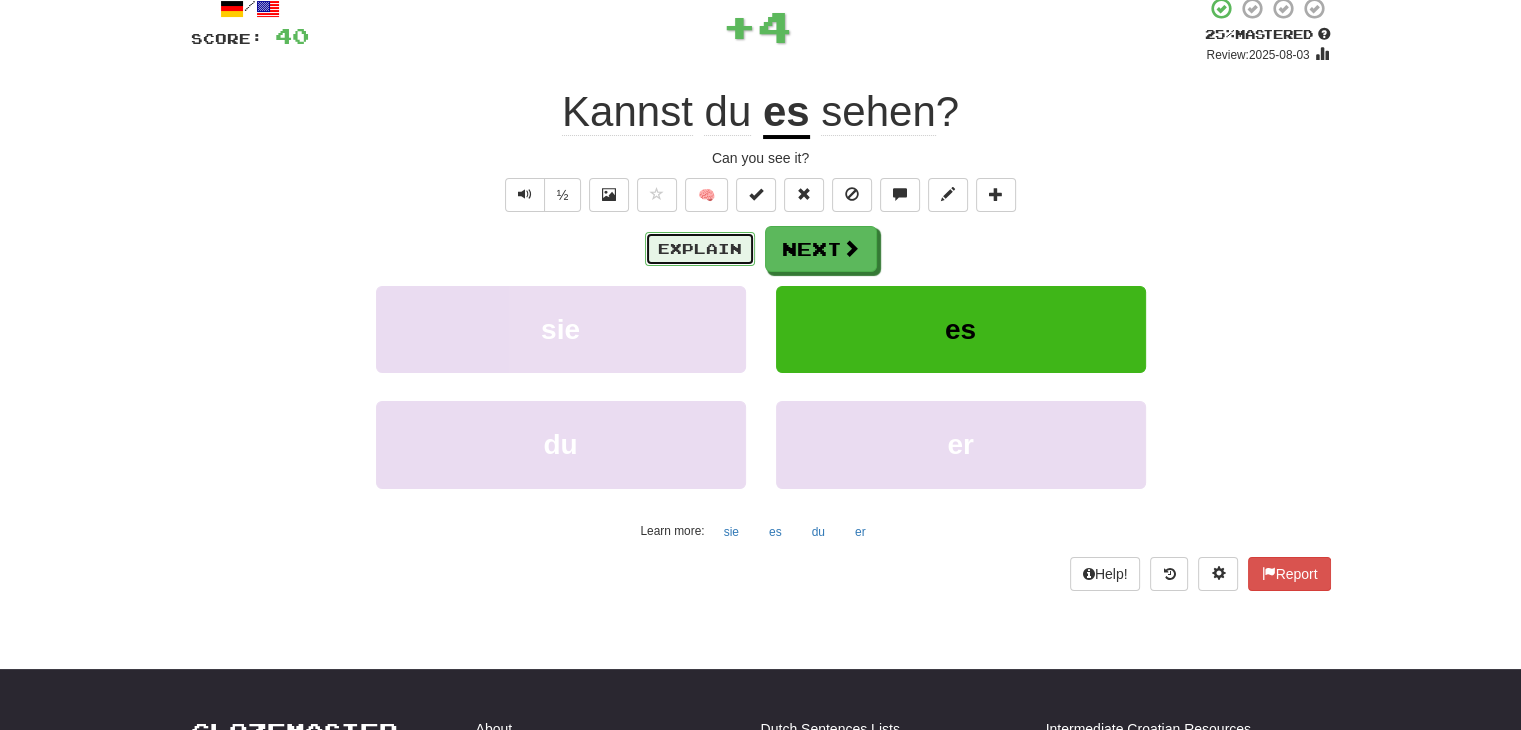 click on "Explain" at bounding box center [700, 249] 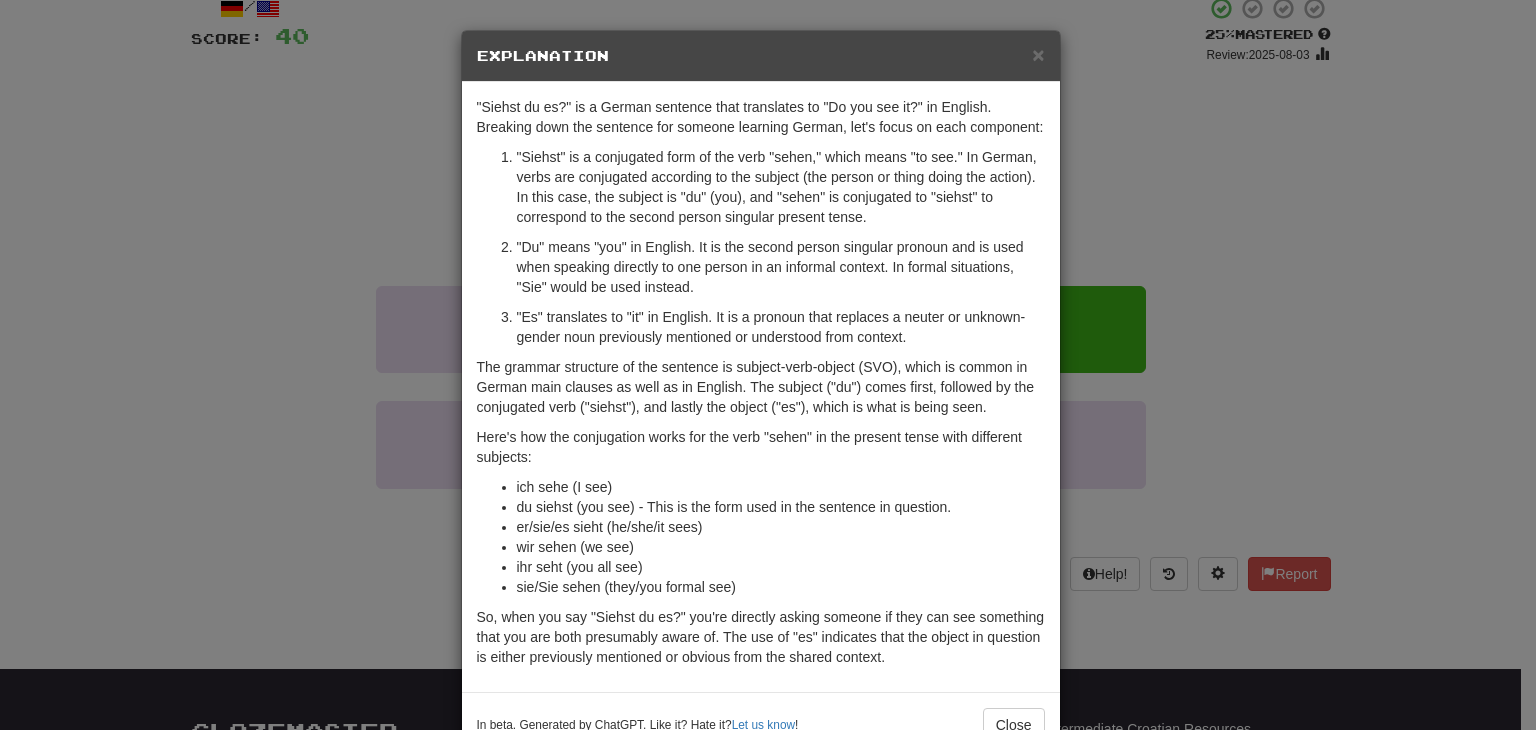 click on "× Explanation "Siehst du es?" is a German sentence that translates to "Do you see it?" in English. Breaking down the sentence for someone learning German, let's focus on each component:
"Siehst" is a conjugated form of the verb "sehen," which means "to see." In German, verbs are conjugated according to the subject (the person or thing doing the action). In this case, the subject is "du" (you), and "sehen" is conjugated to "siehst" to correspond to the second person singular present tense.
"Du" means "you" in English. It is the second person singular pronoun and is used when speaking directly to one person in an informal context. In formal situations, "Sie" would be used instead.
"Es" translates to "it" in English. It is a pronoun that replaces a neuter or unknown-gender noun previously mentioned or understood from context.
Here's how the conjugation works for the verb "sehen" in the present tense with different subjects:
ich sehe (I see)
er/sie/es sieht (he/she/it sees)" at bounding box center [768, 365] 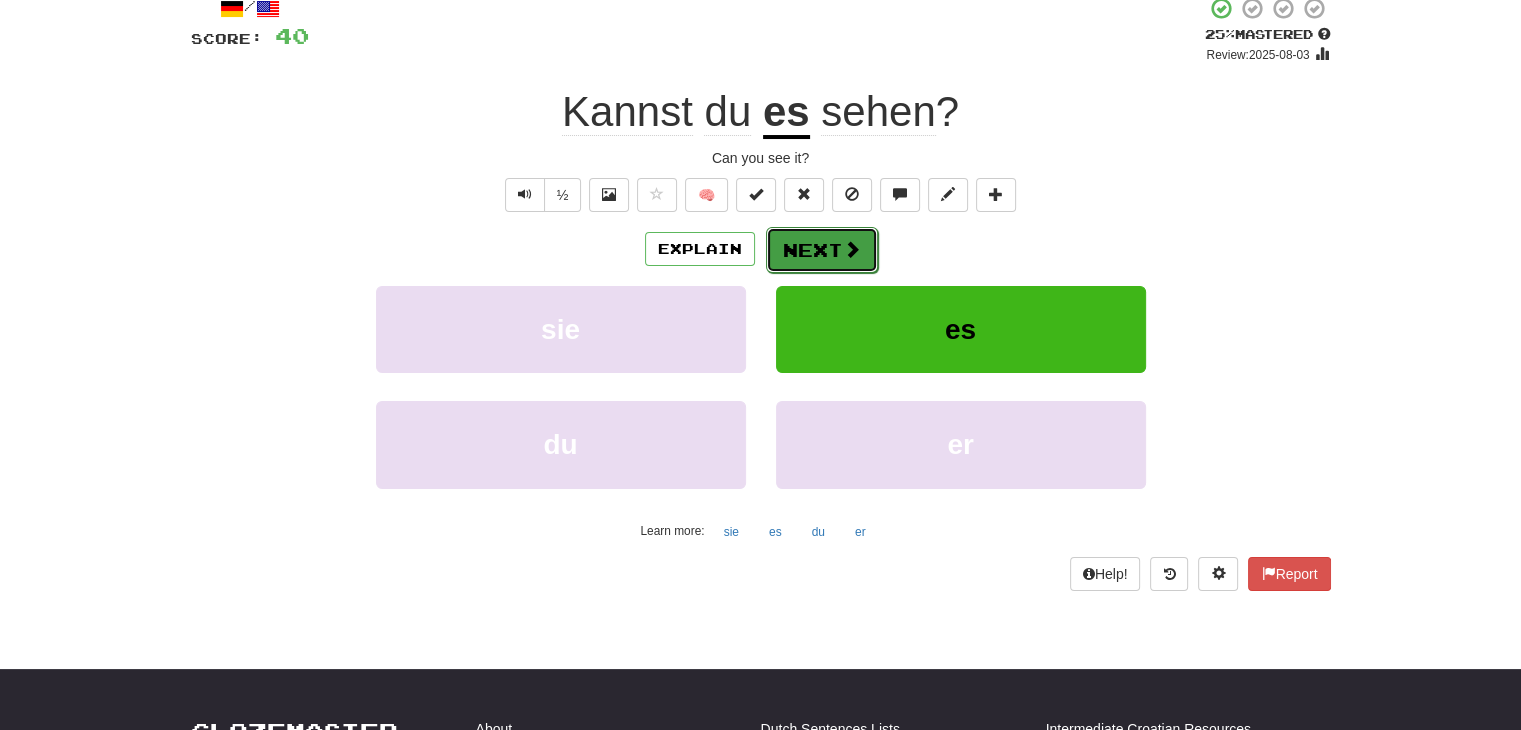click on "Next" at bounding box center (822, 250) 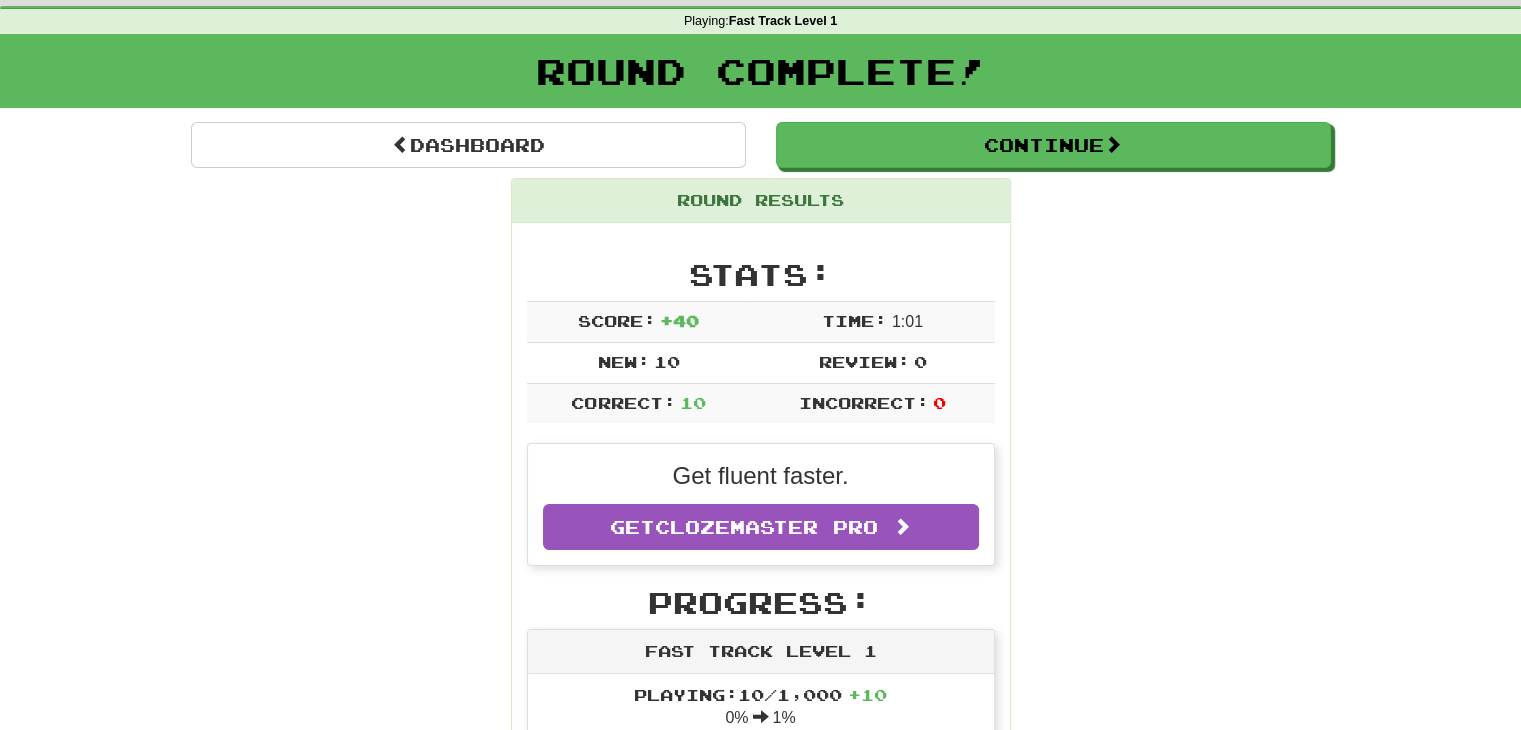 scroll, scrollTop: 73, scrollLeft: 0, axis: vertical 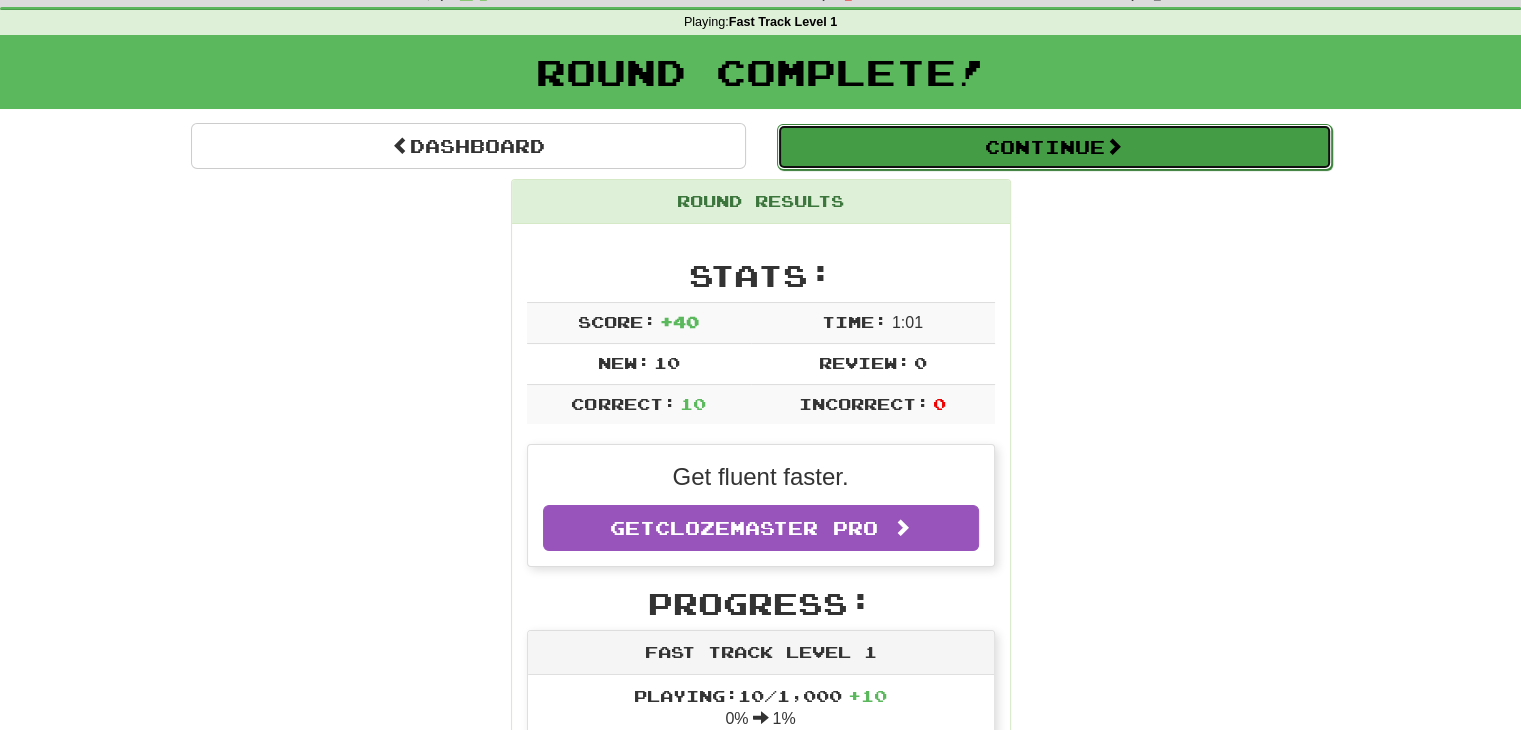 click on "Continue" at bounding box center (1054, 147) 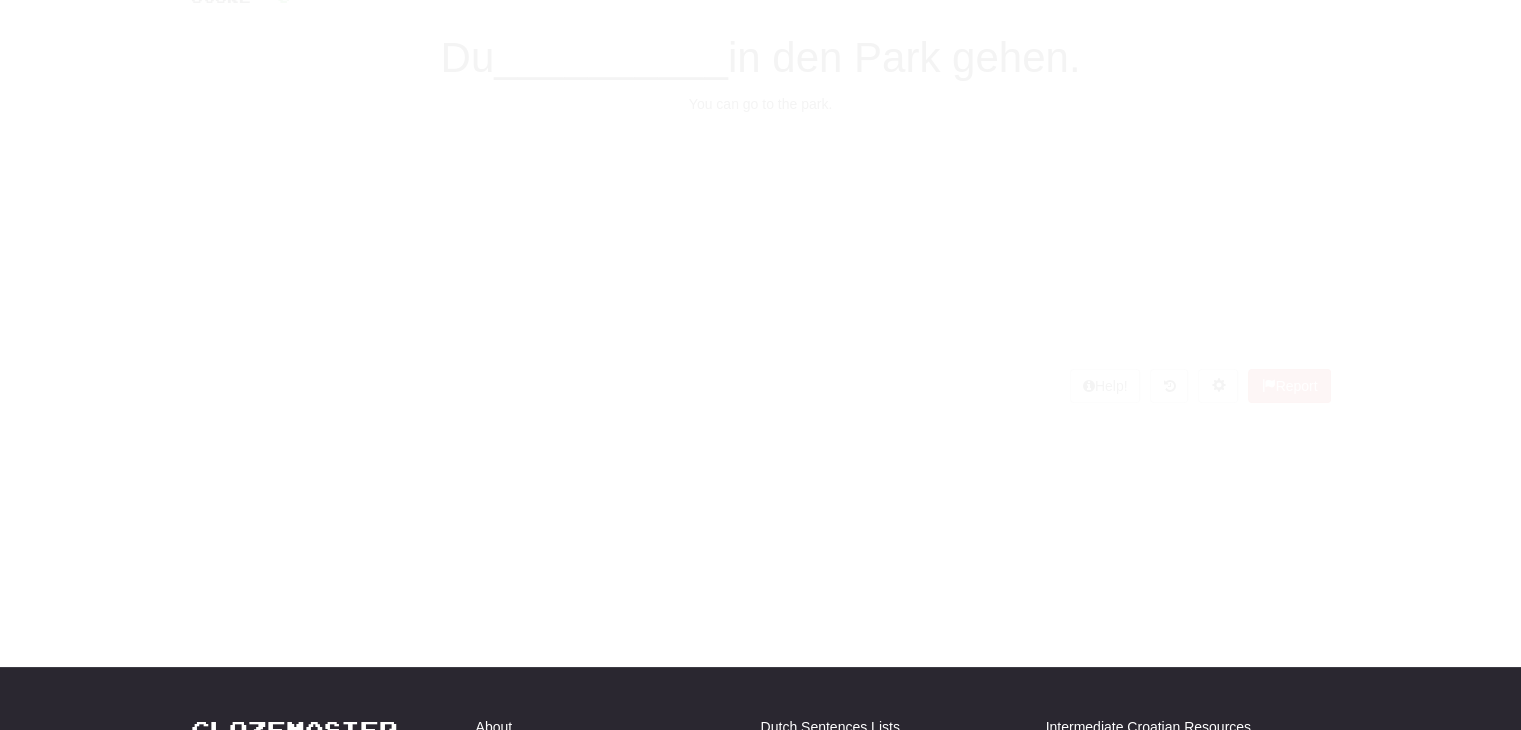 scroll, scrollTop: 73, scrollLeft: 0, axis: vertical 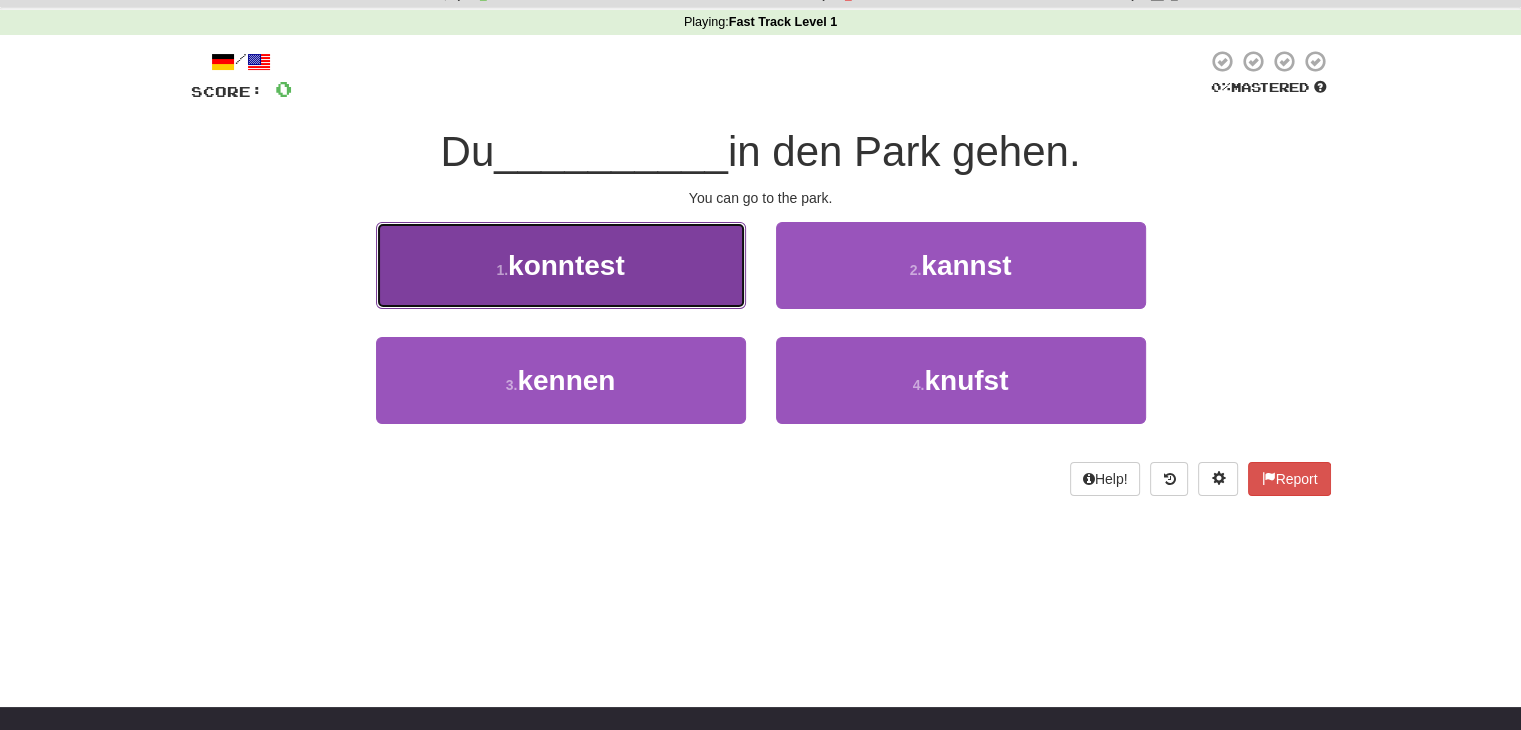 click on "1 .  konntest" at bounding box center [561, 265] 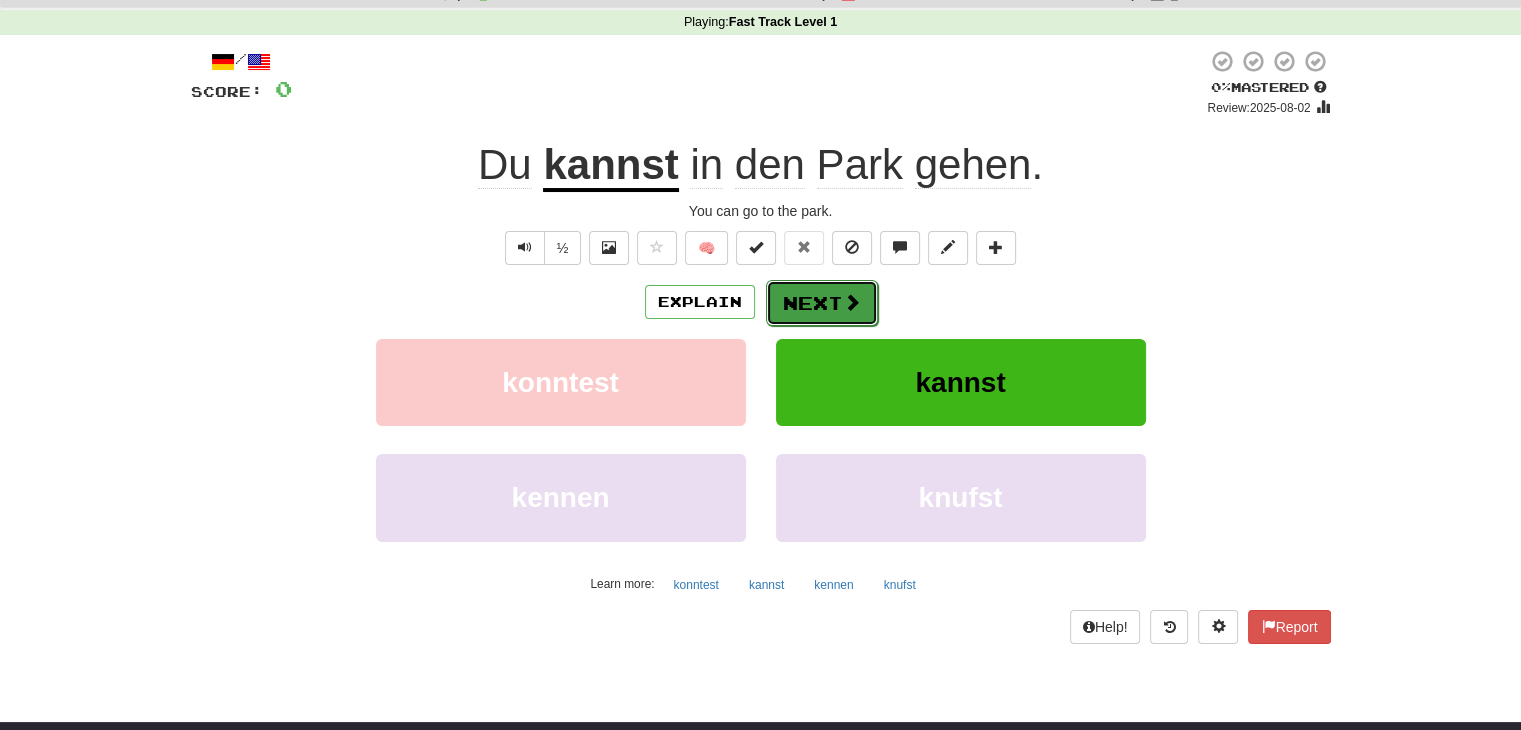 click on "Next" at bounding box center (822, 303) 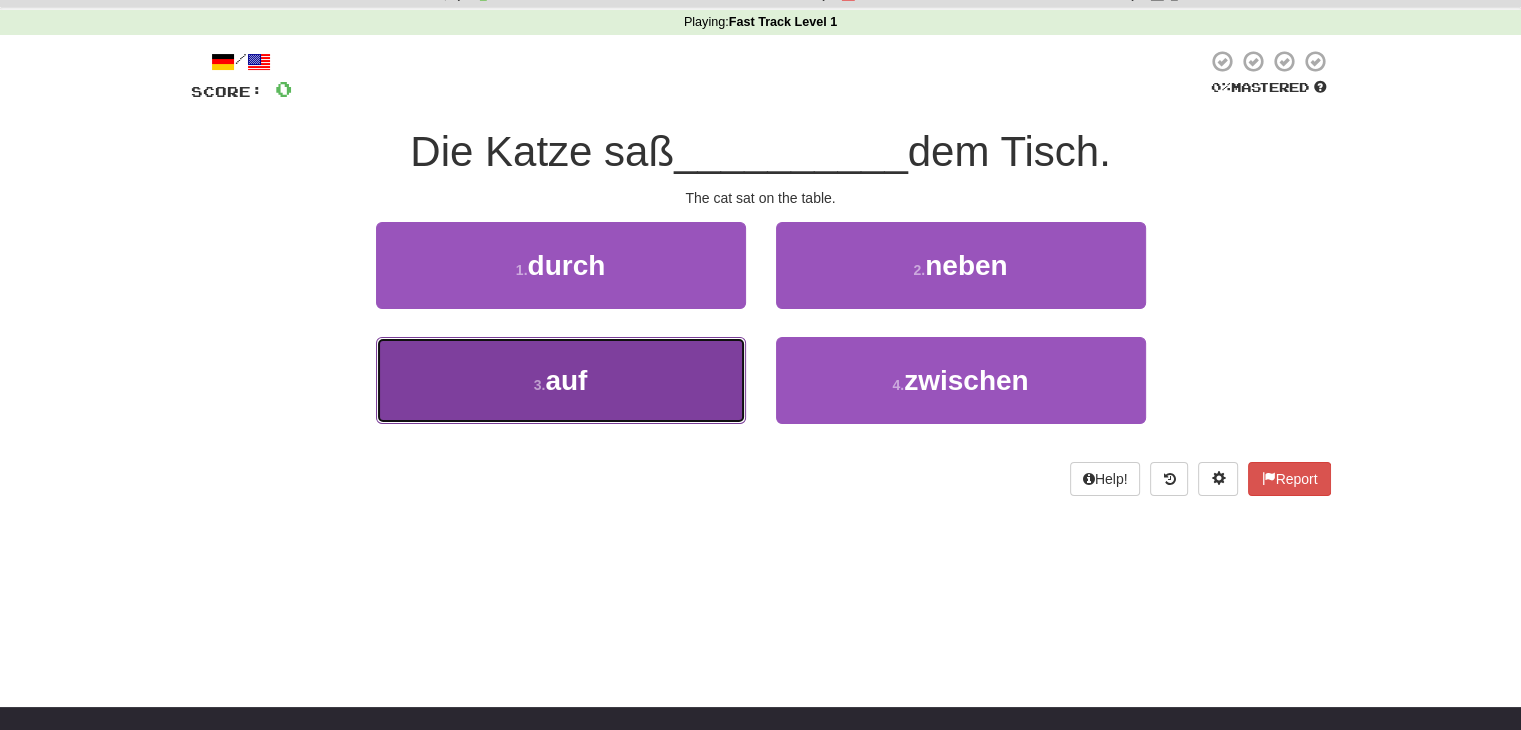 click on "3 .  auf" at bounding box center [561, 380] 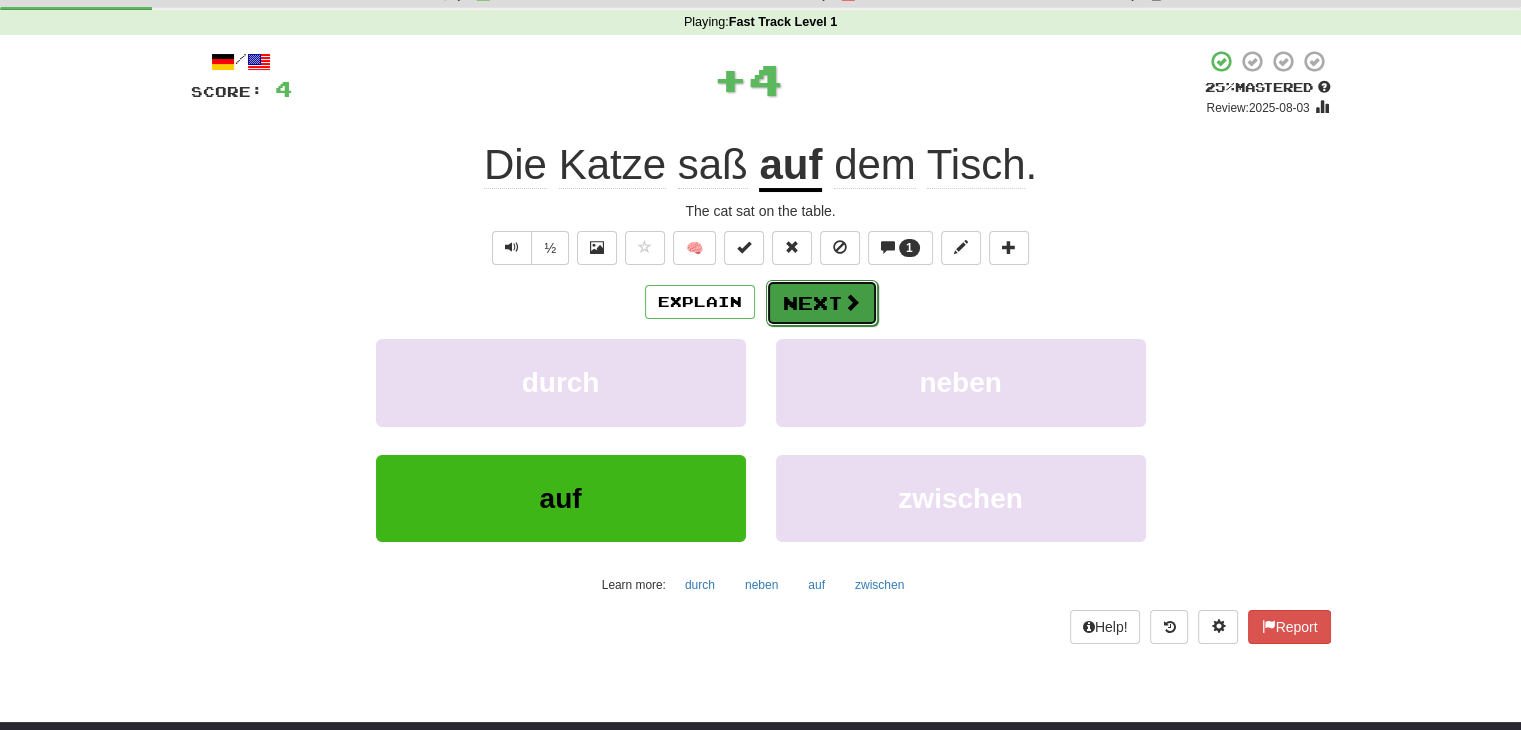 click on "Next" at bounding box center [822, 303] 